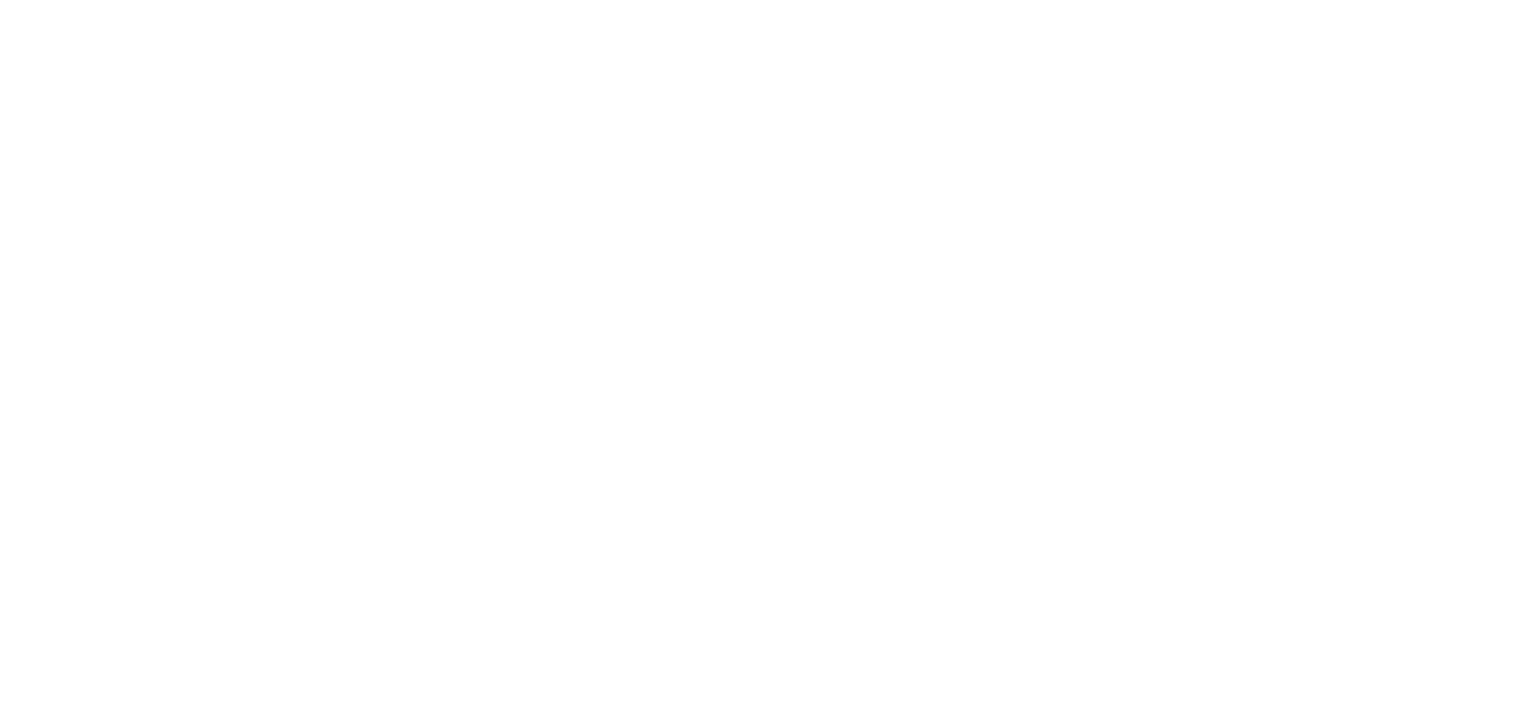 scroll, scrollTop: 0, scrollLeft: 0, axis: both 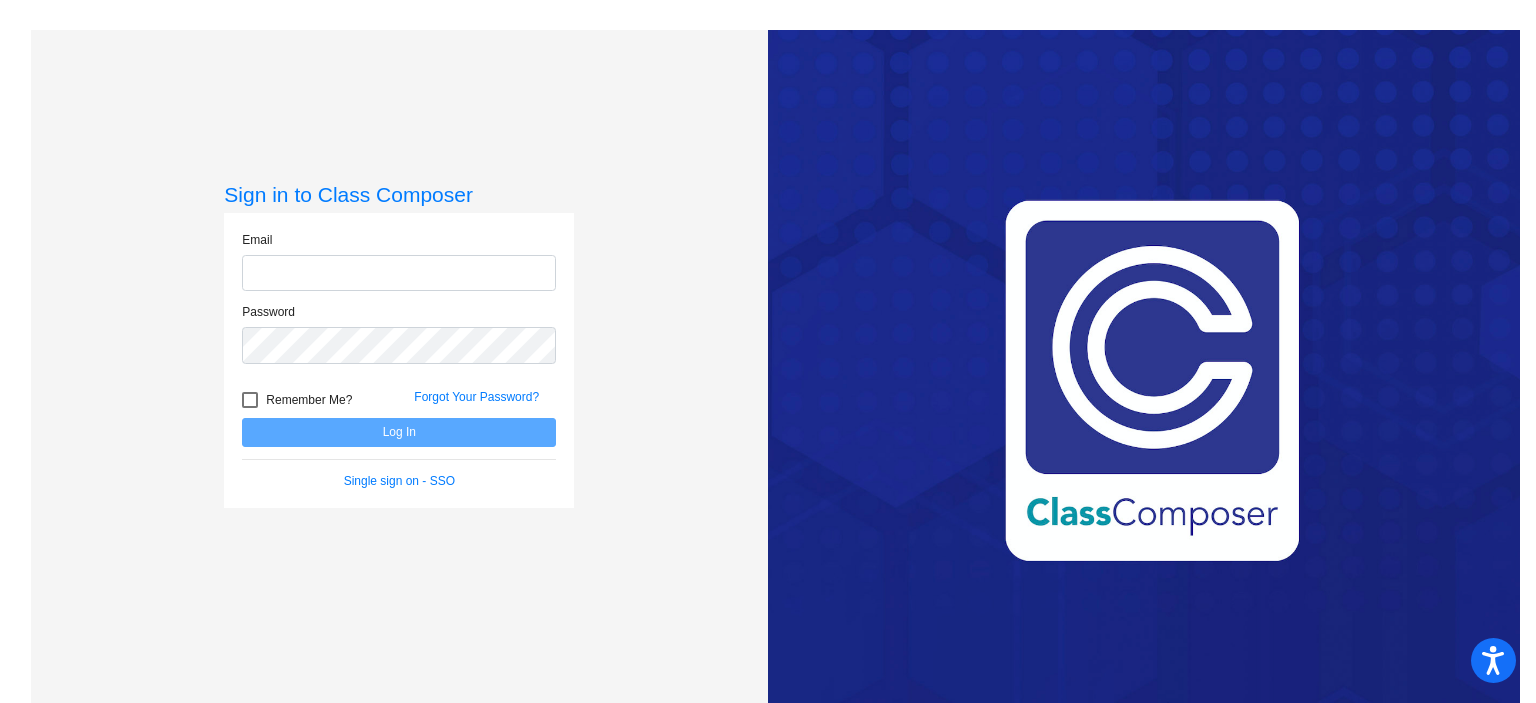 type on "[EMAIL]" 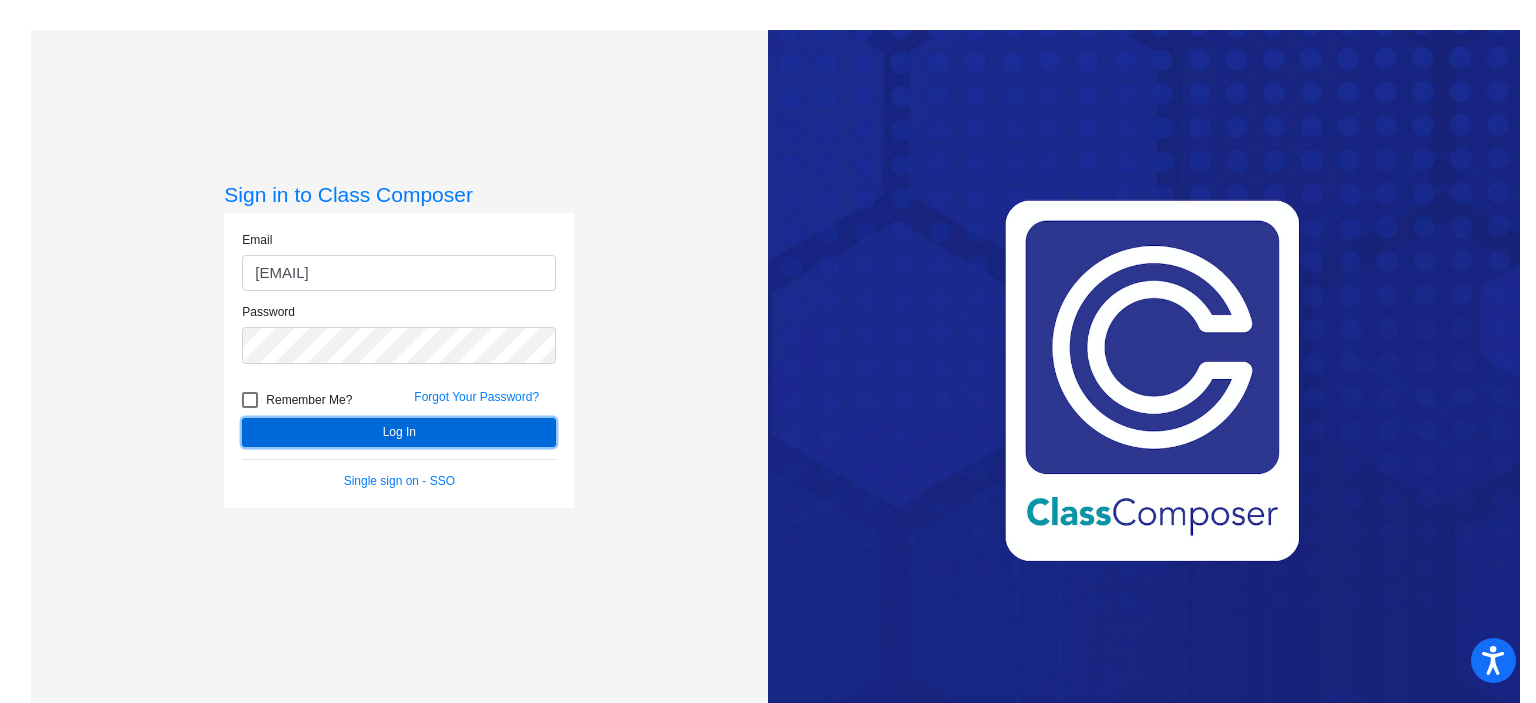 click on "Log In" 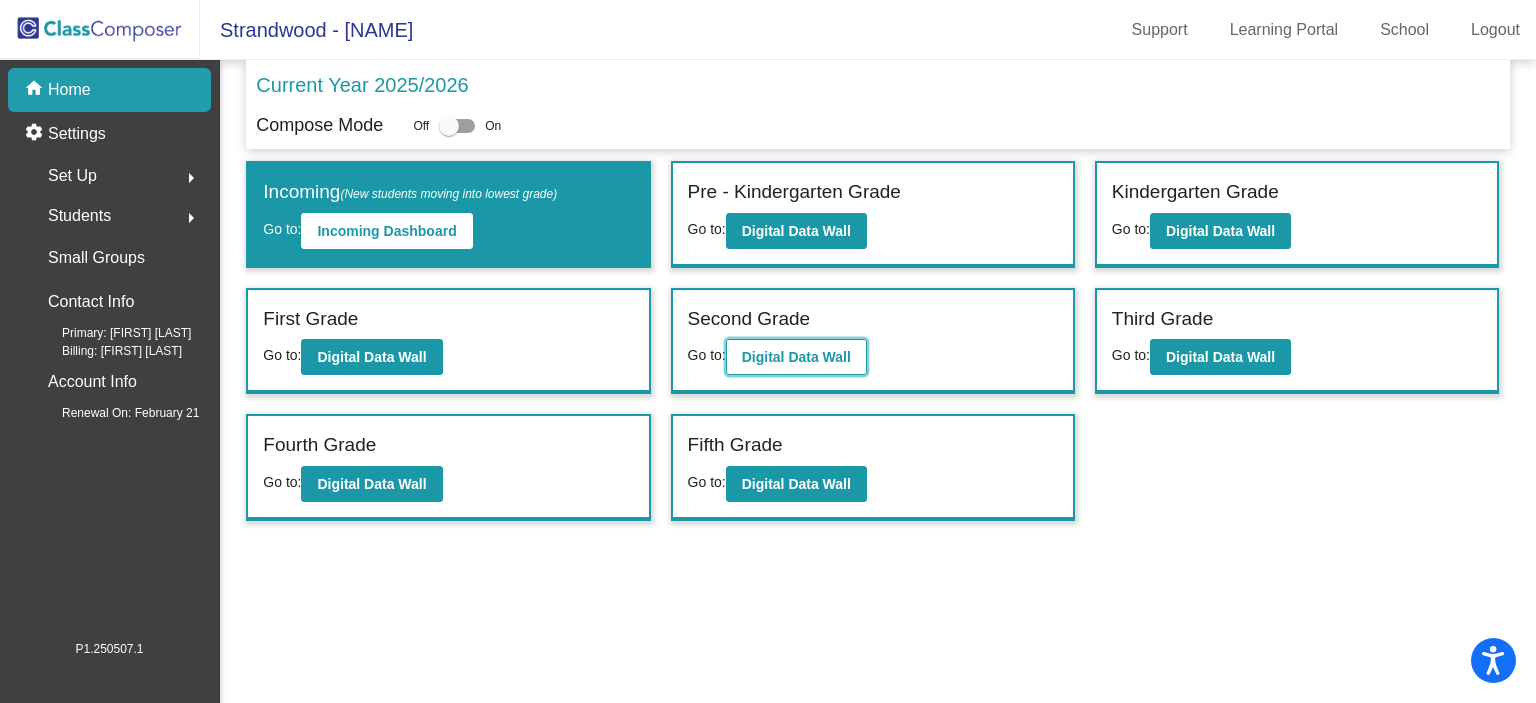 click on "Digital Data Wall" 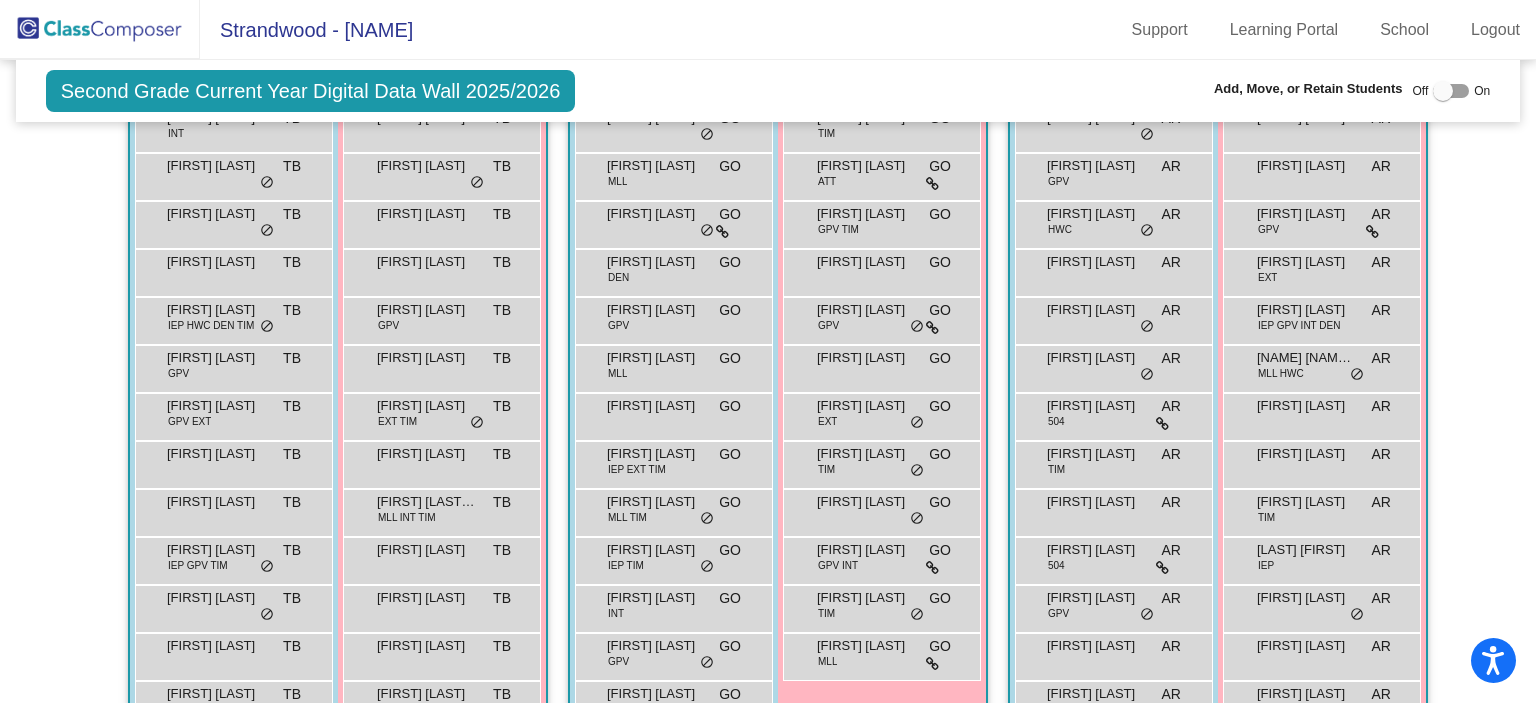 scroll, scrollTop: 516, scrollLeft: 0, axis: vertical 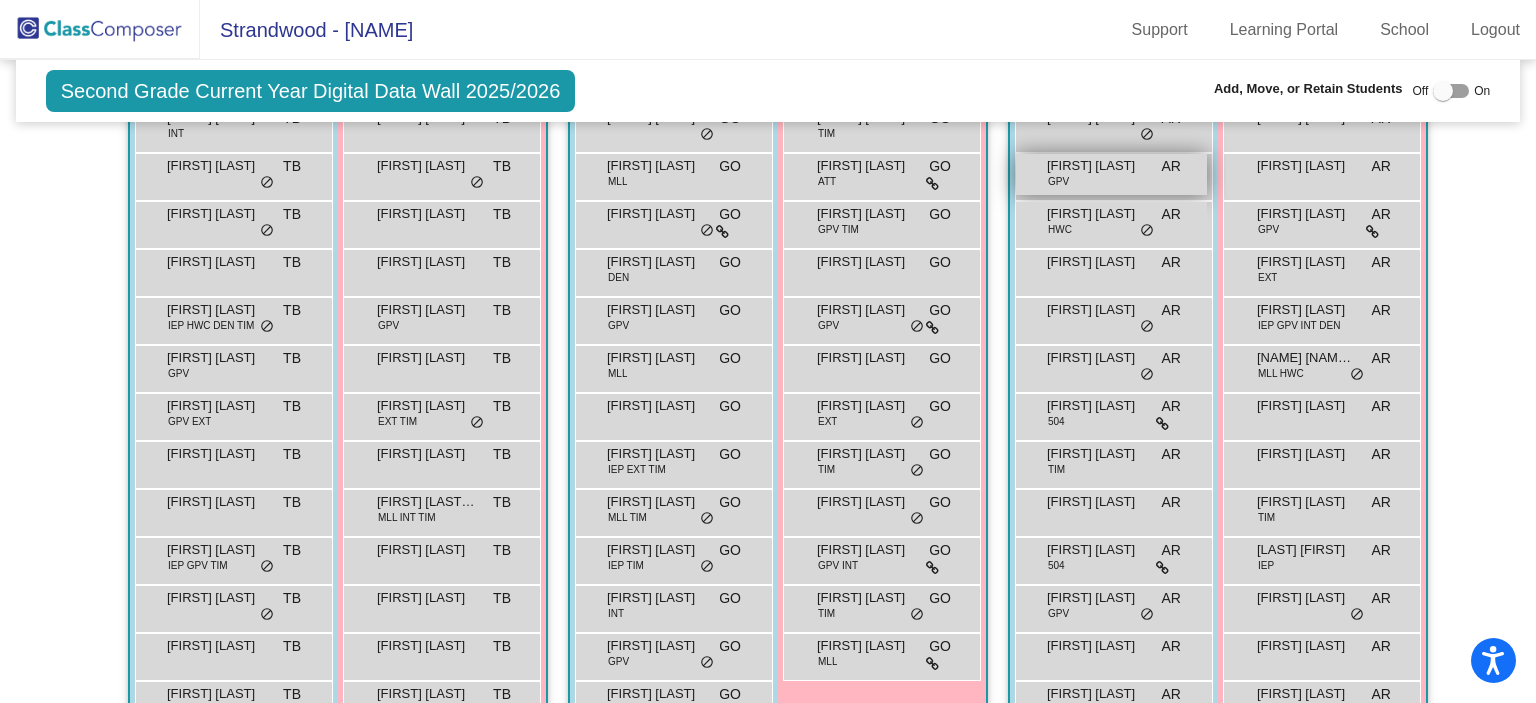 click on "[NAME] [NAME] GPV AR lock do_not_disturb_alt" at bounding box center [1111, 174] 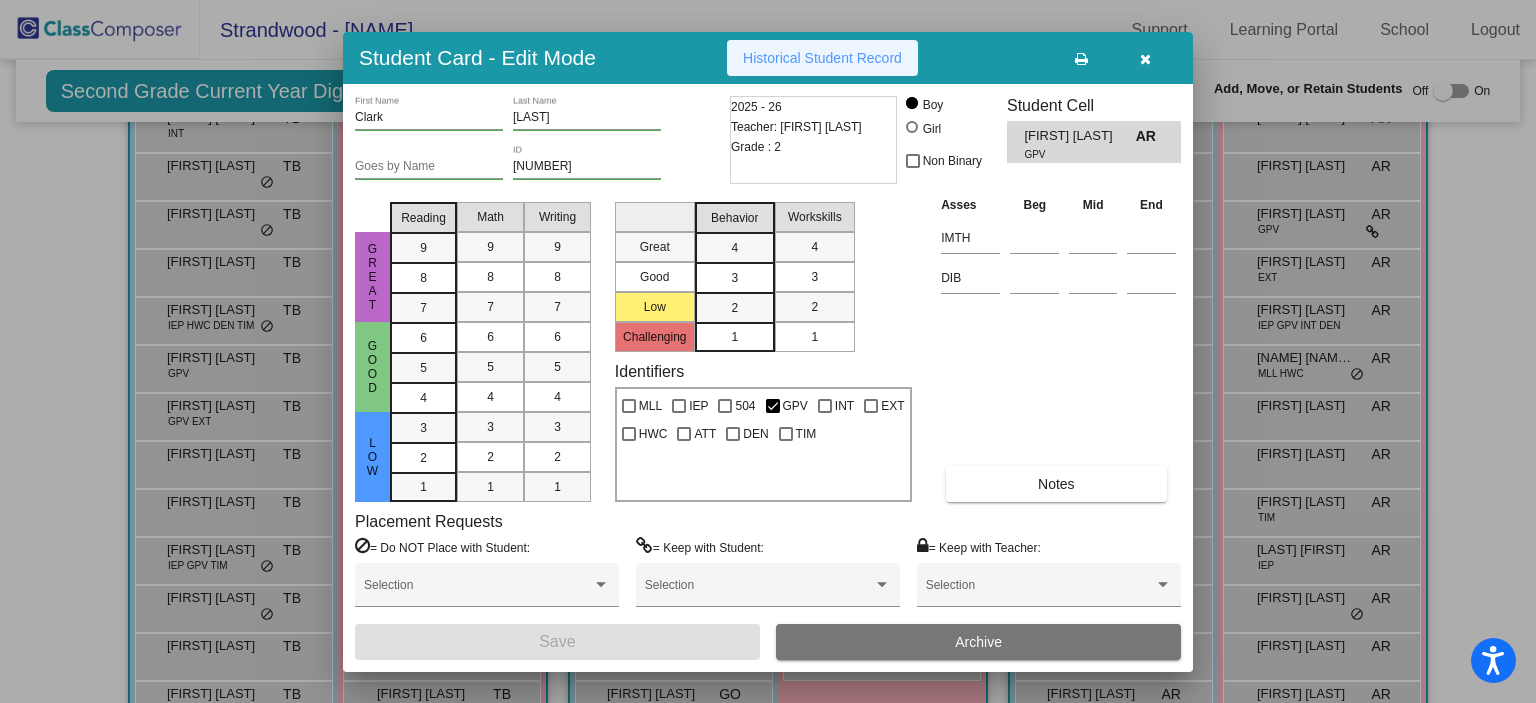 click on "Historical Student Record" at bounding box center (822, 58) 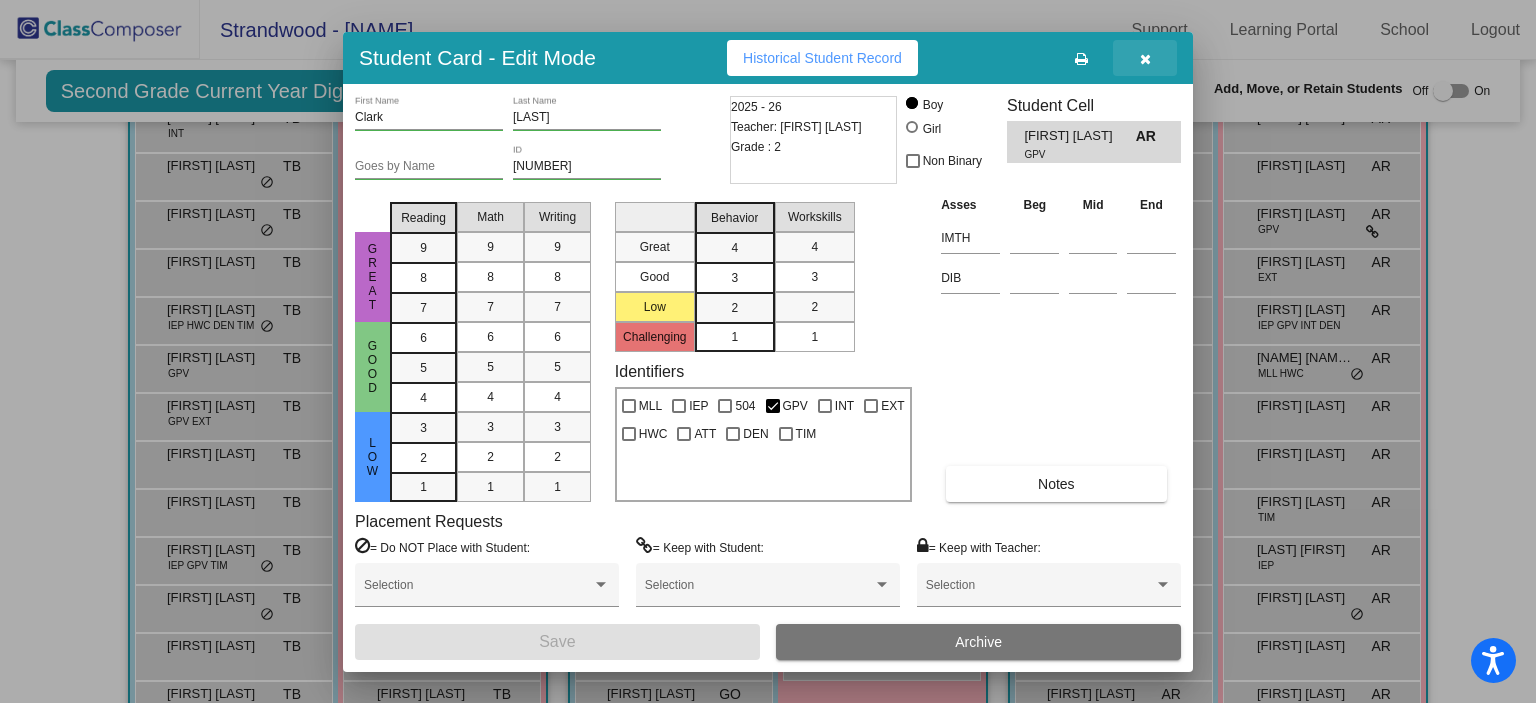 click at bounding box center (1145, 59) 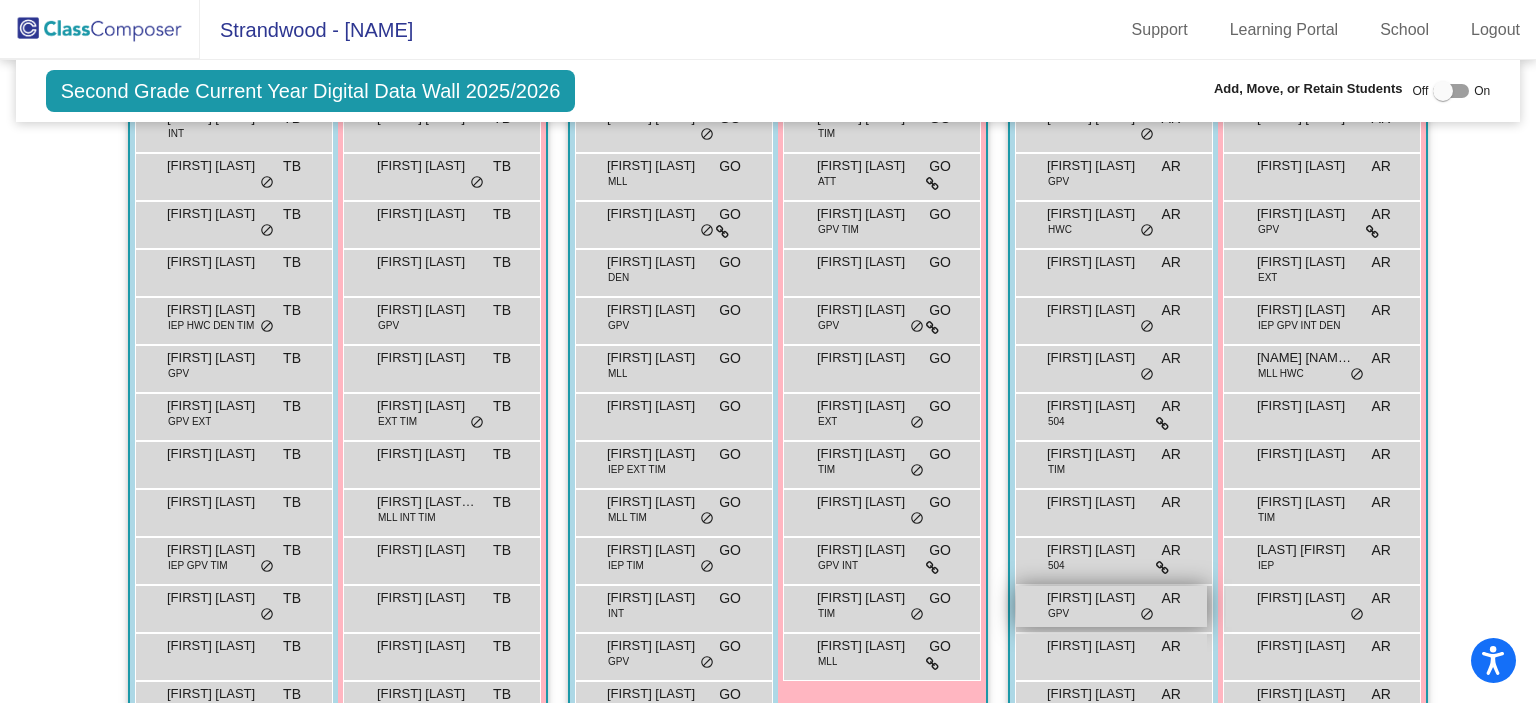scroll, scrollTop: 667, scrollLeft: 0, axis: vertical 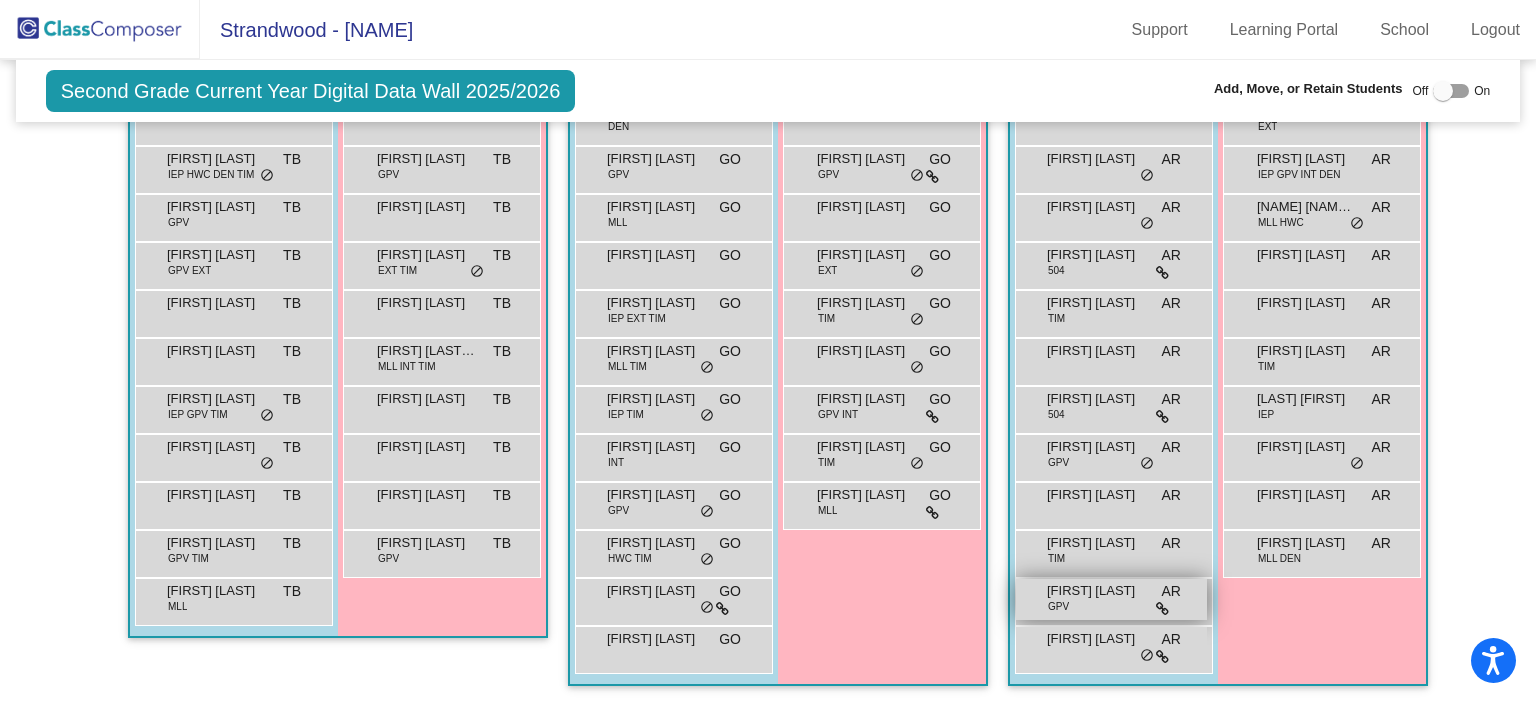 click on "[FIRST] [LAST]" at bounding box center [1097, 591] 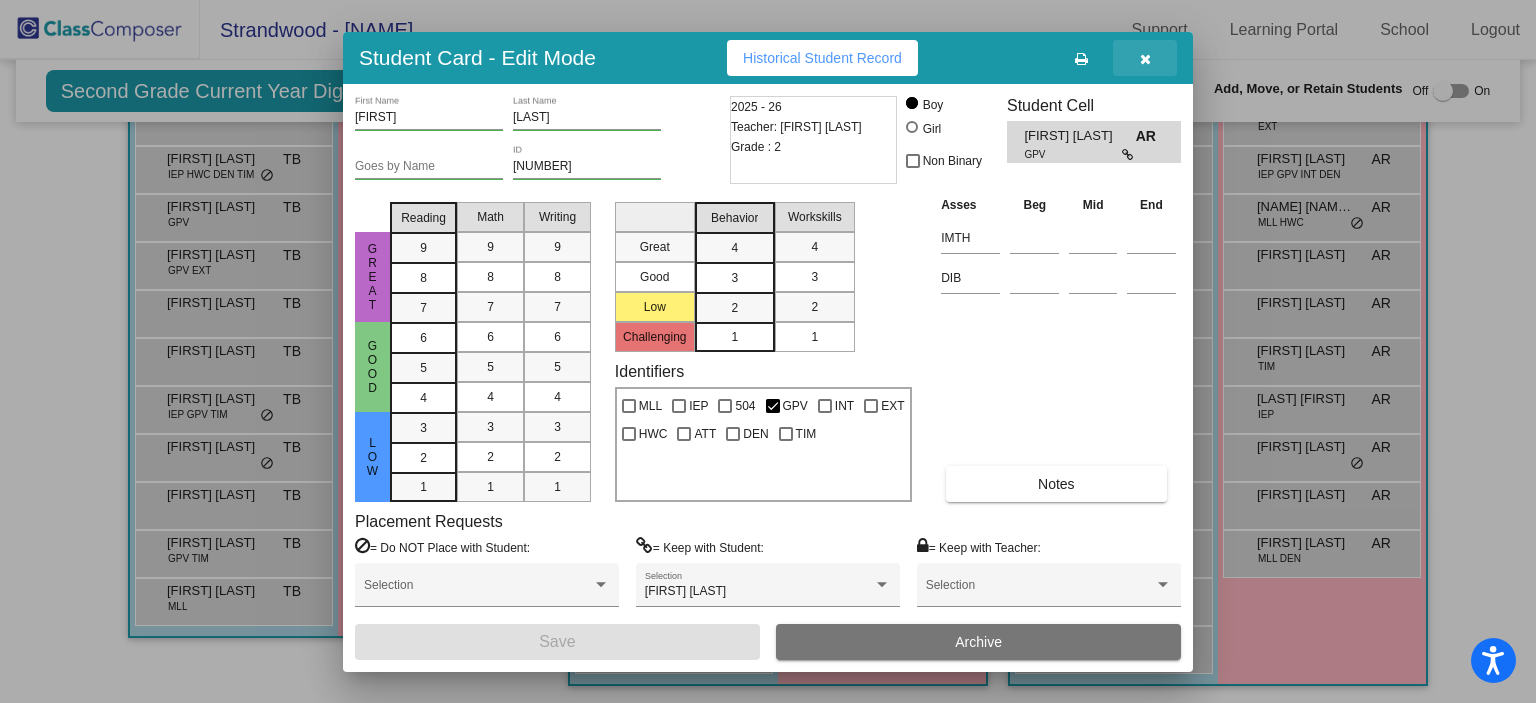 click at bounding box center (1145, 59) 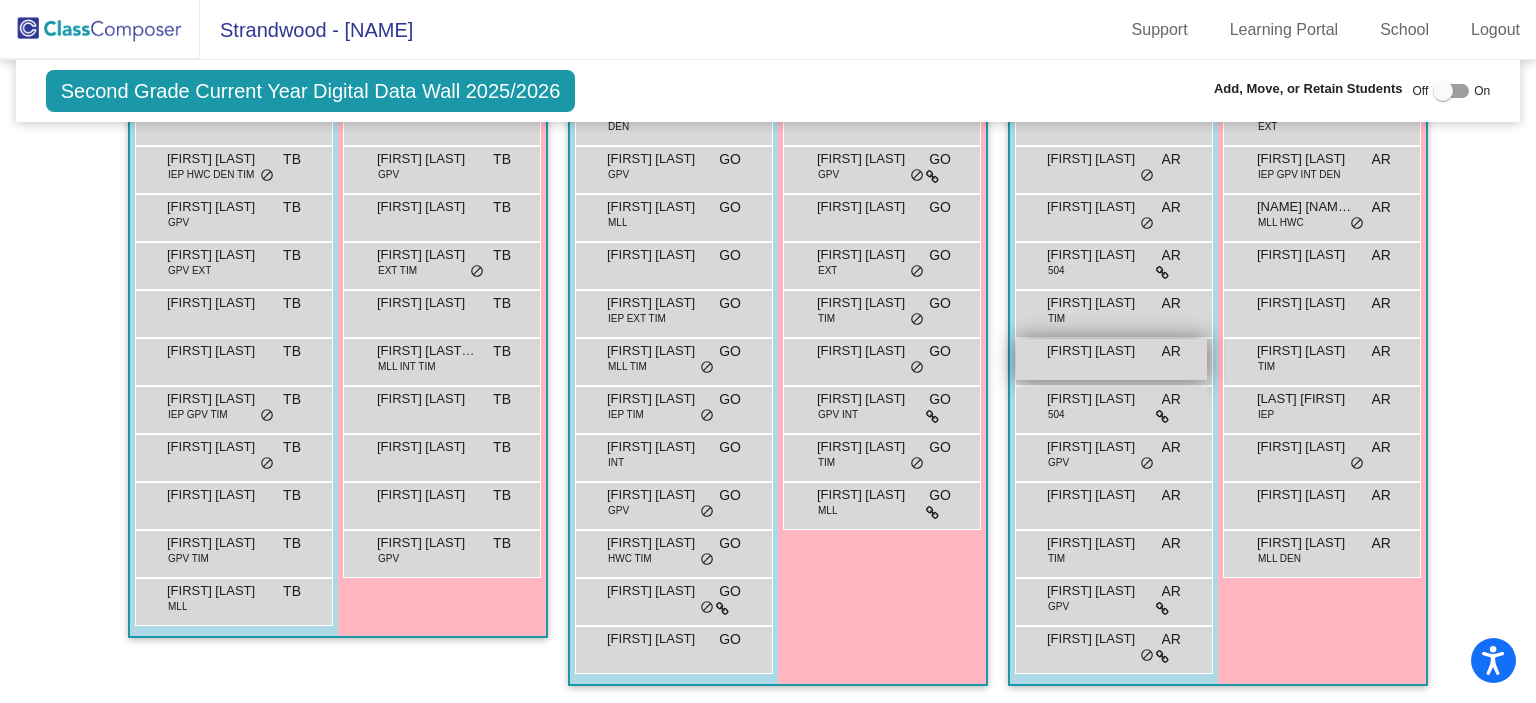 click on "[FIRST] [LAST]" at bounding box center [1097, 351] 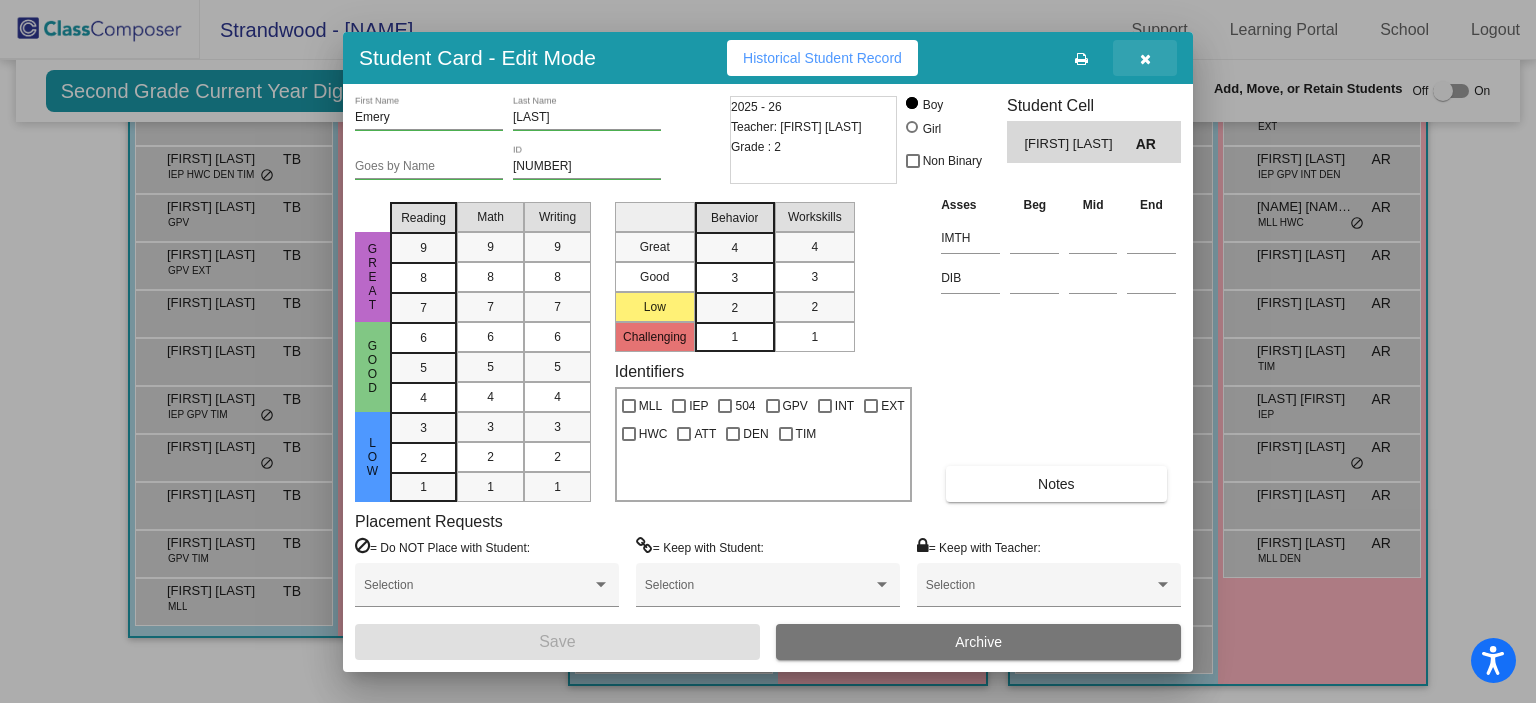 click at bounding box center [1145, 59] 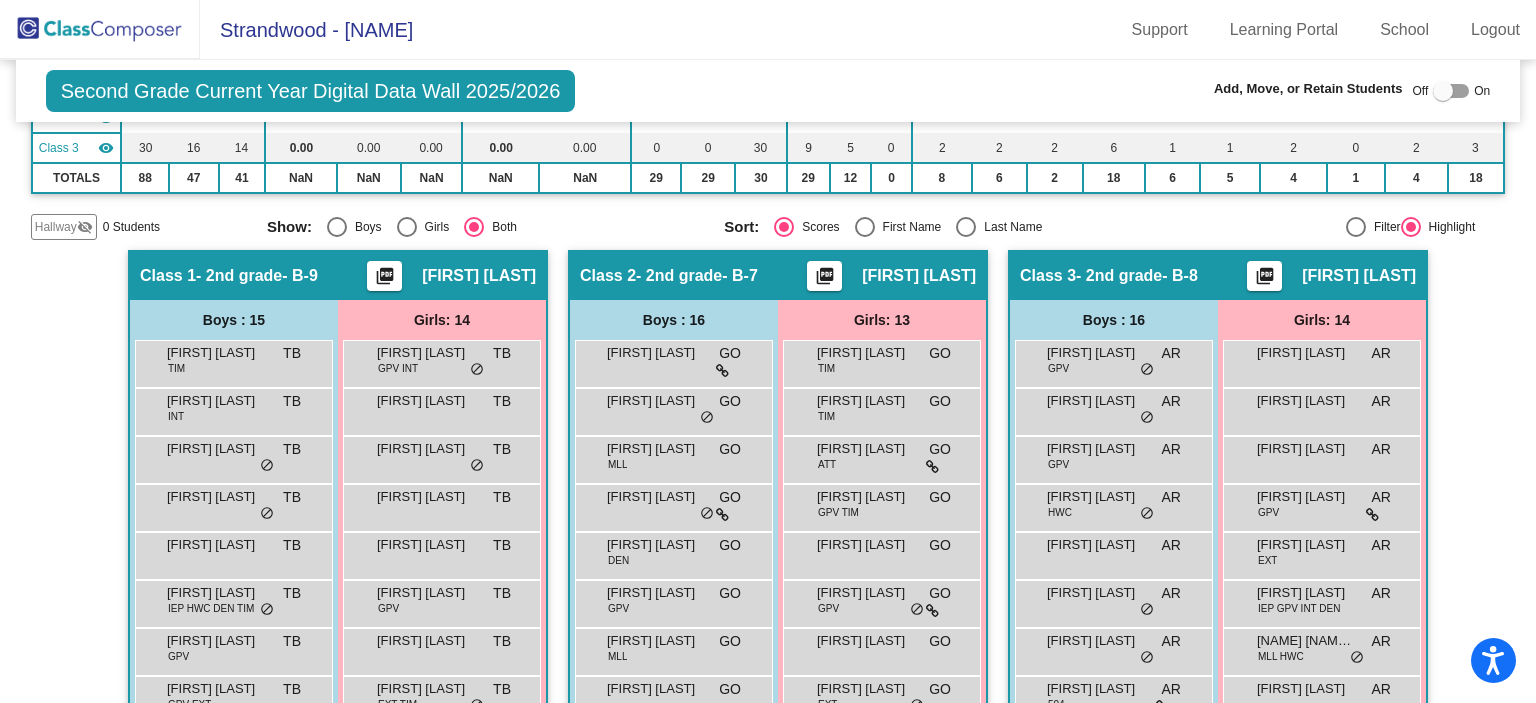 scroll, scrollTop: 232, scrollLeft: 0, axis: vertical 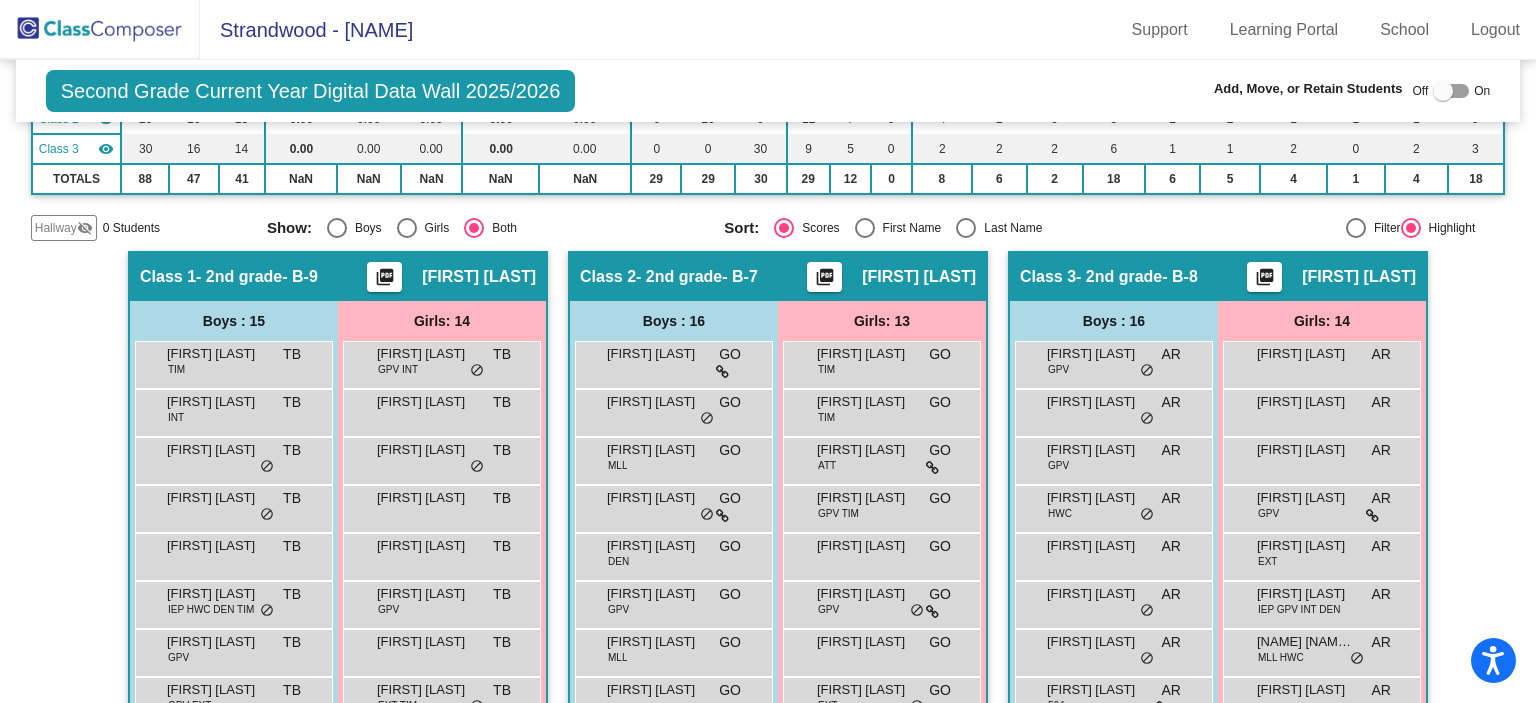 click 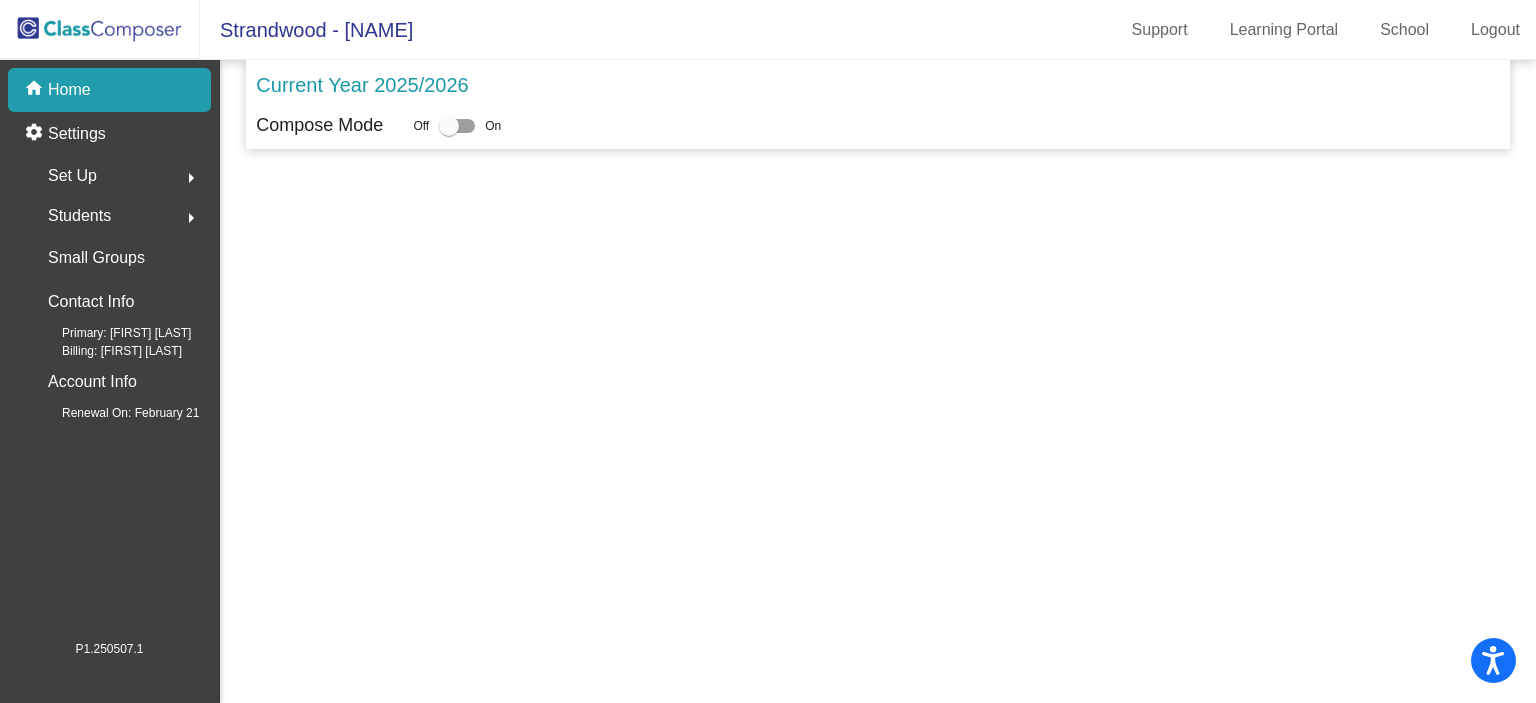scroll, scrollTop: 0, scrollLeft: 0, axis: both 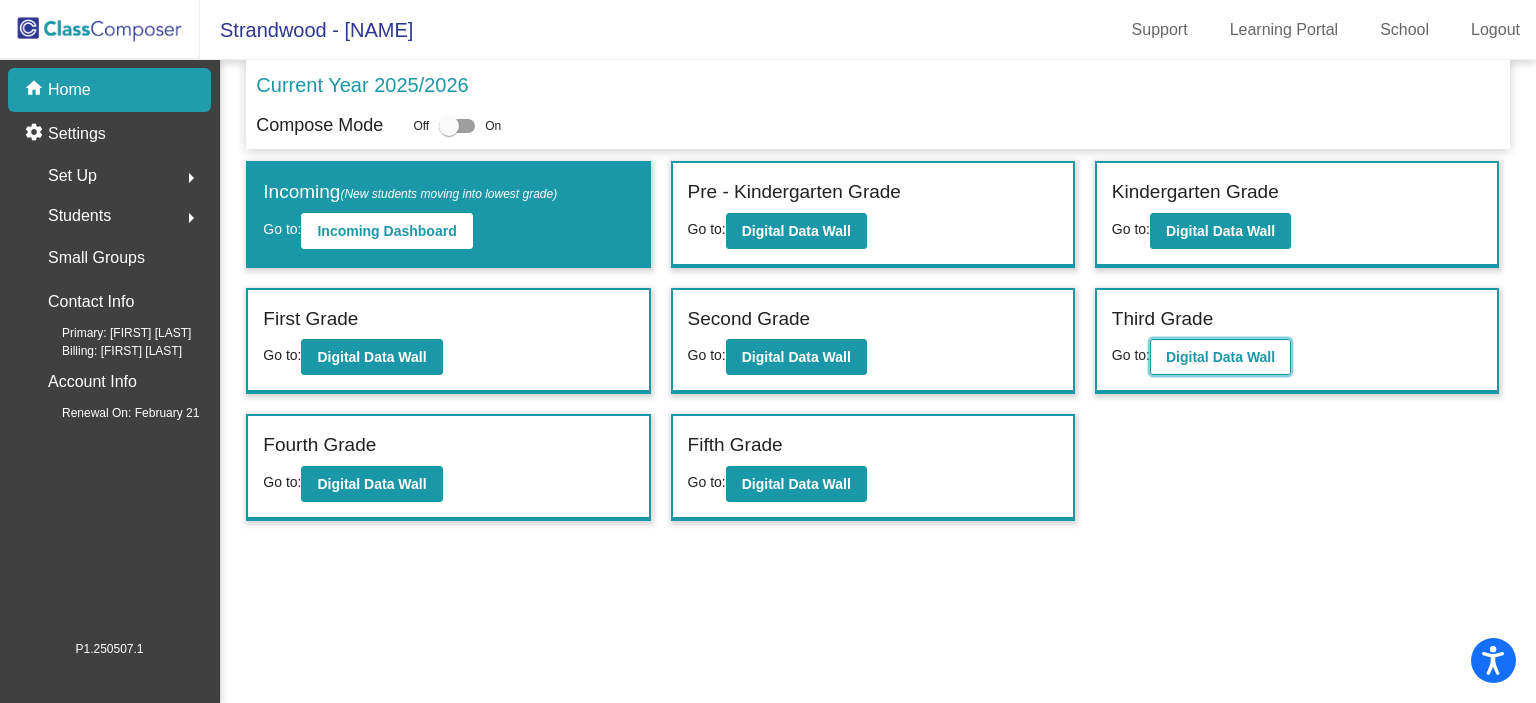 click on "Digital Data Wall" 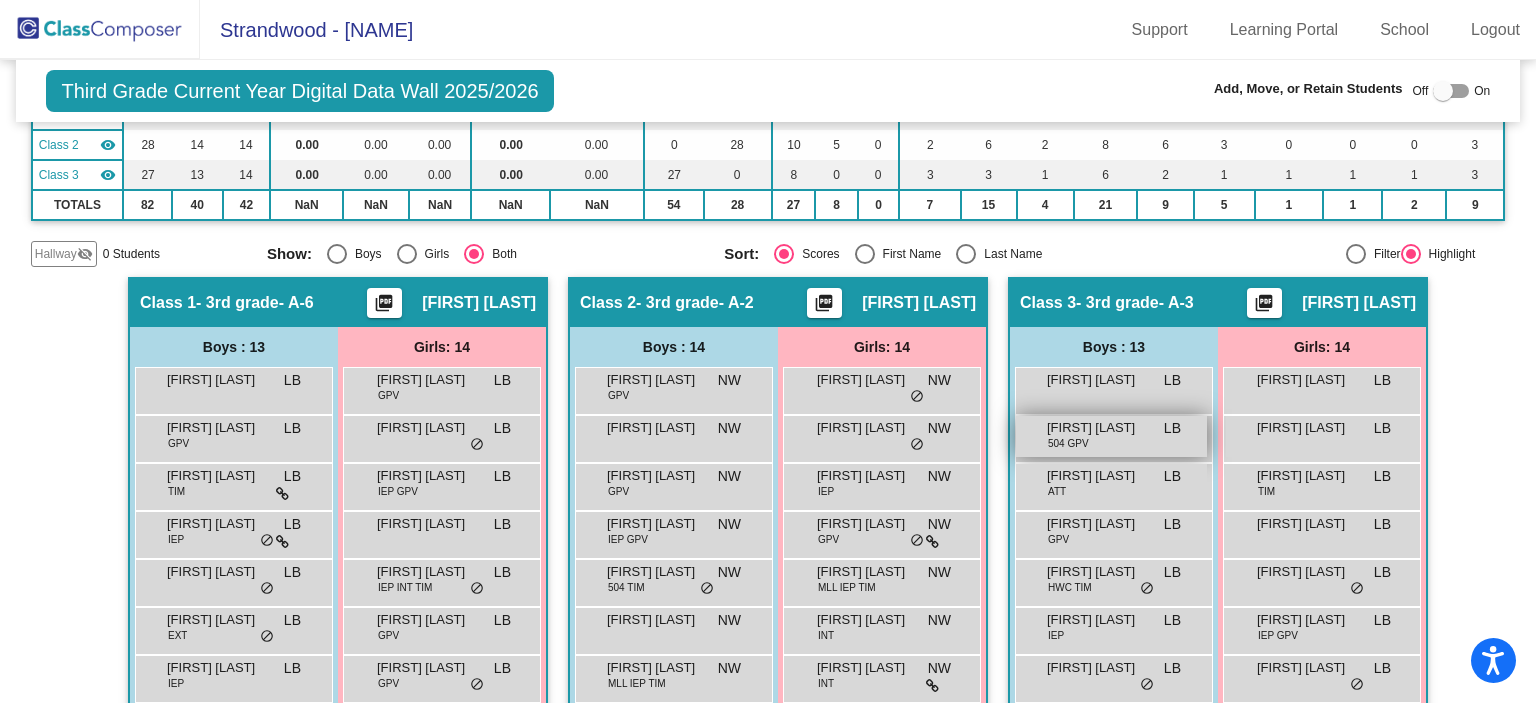 scroll, scrollTop: 200, scrollLeft: 0, axis: vertical 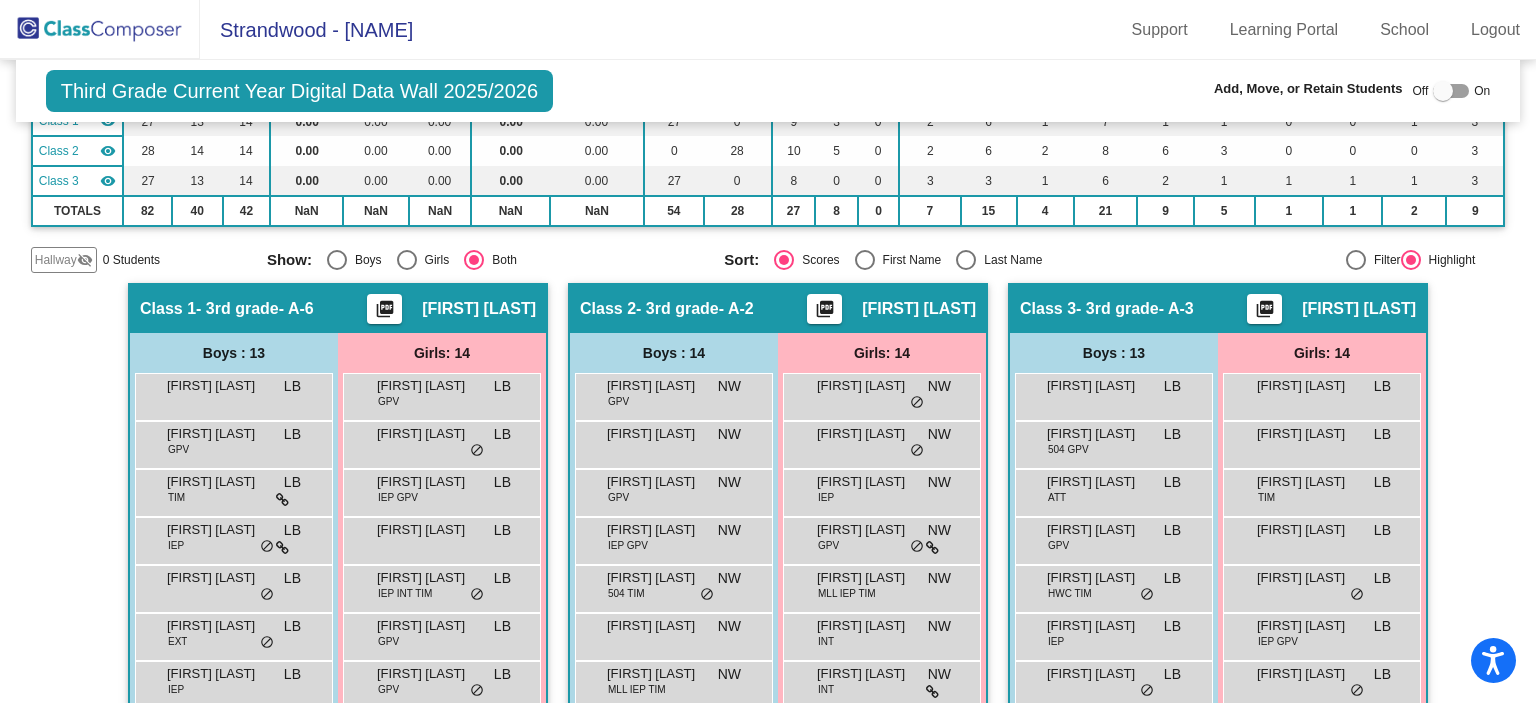 click 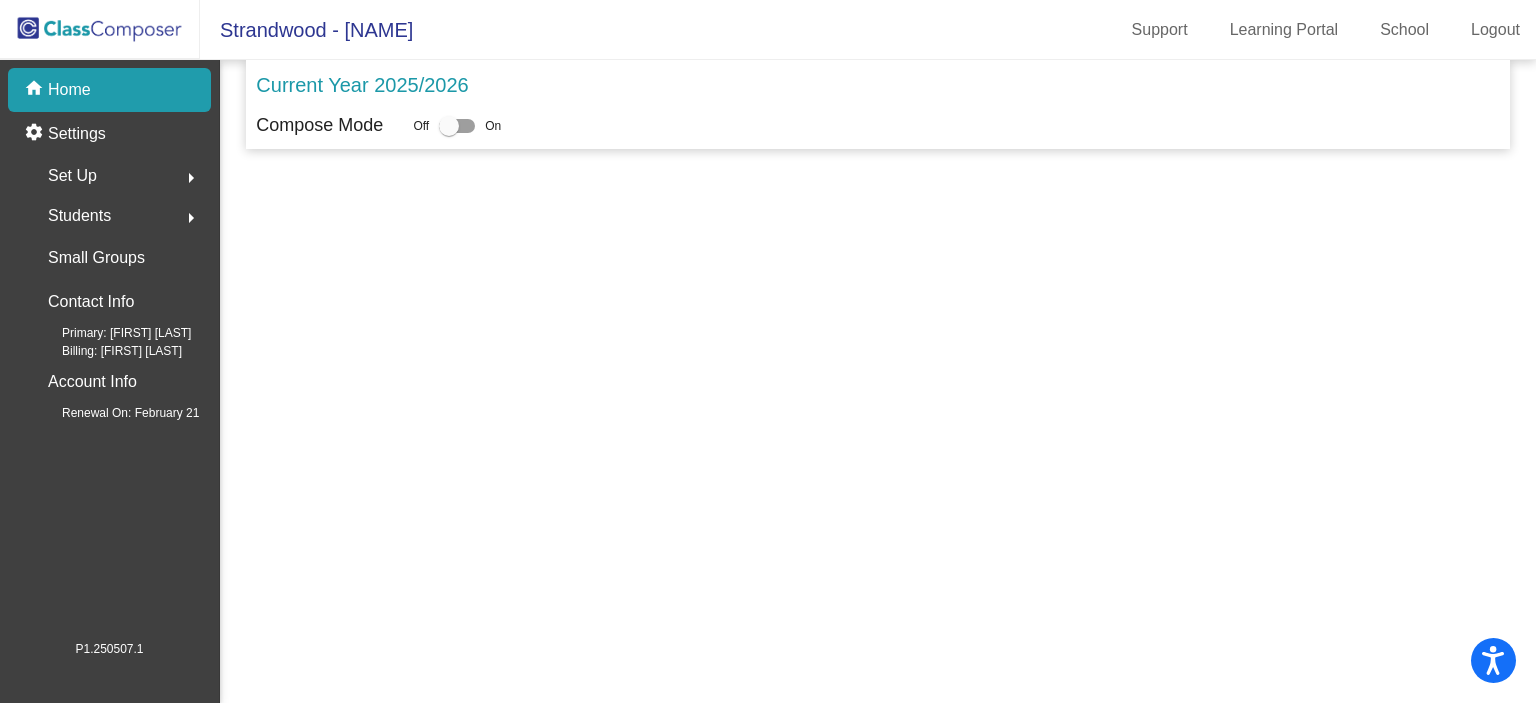 scroll, scrollTop: 0, scrollLeft: 0, axis: both 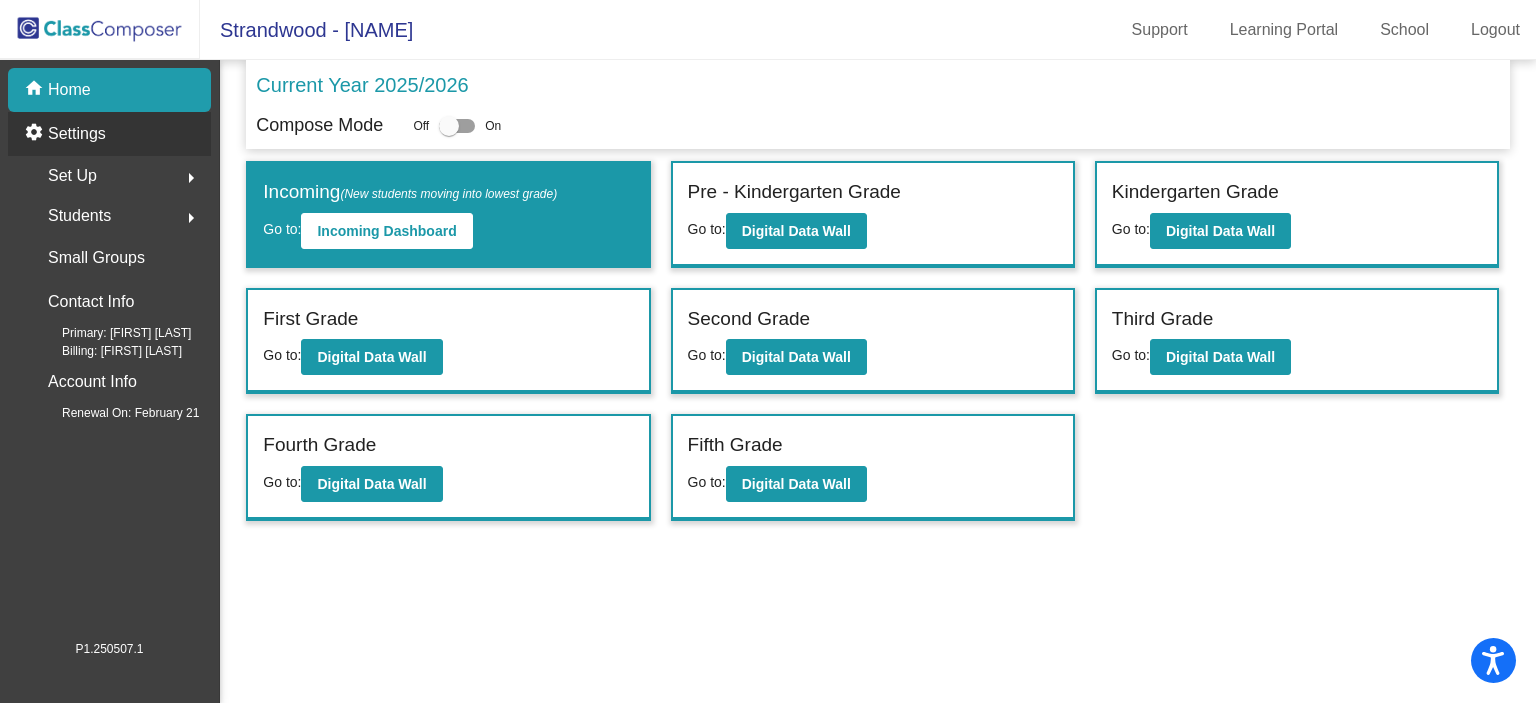 click on "Settings" 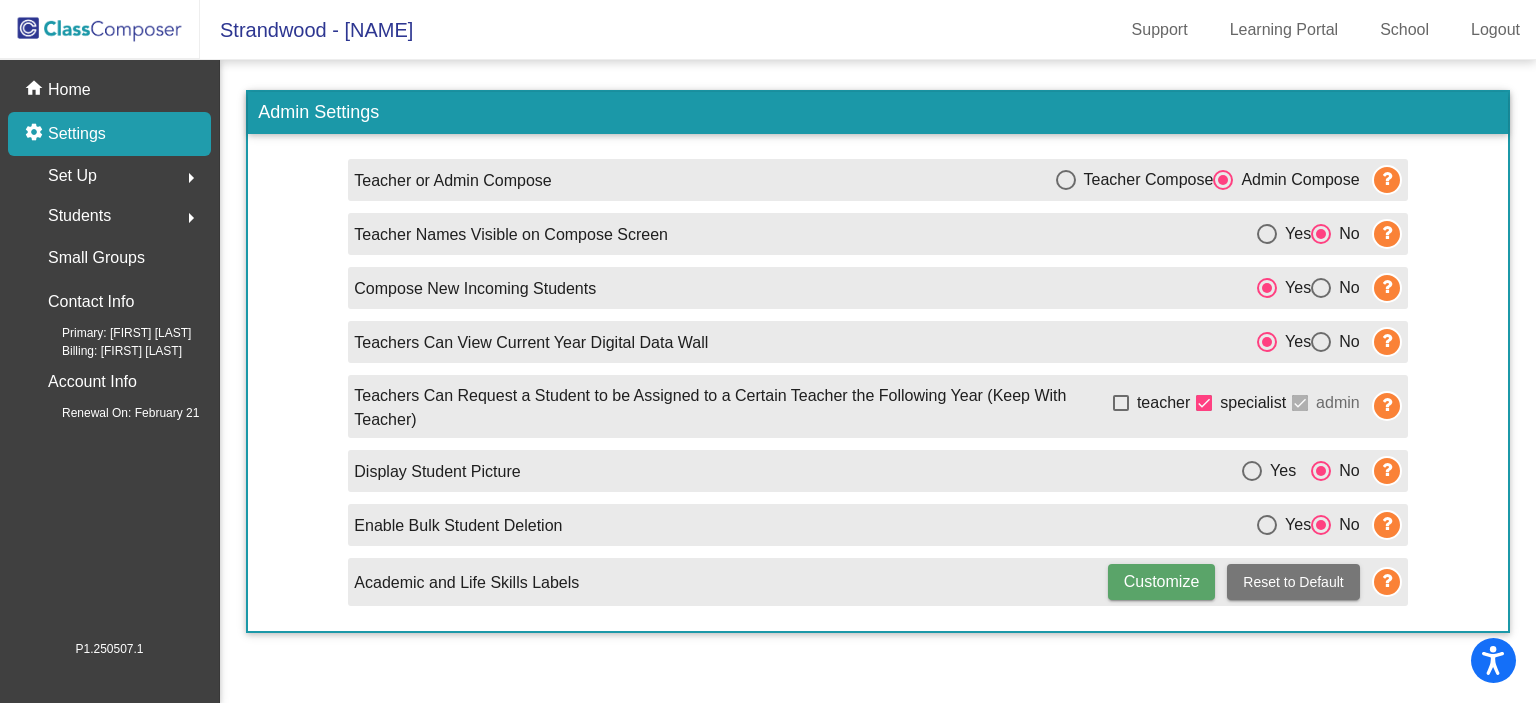 click on "Set Up" 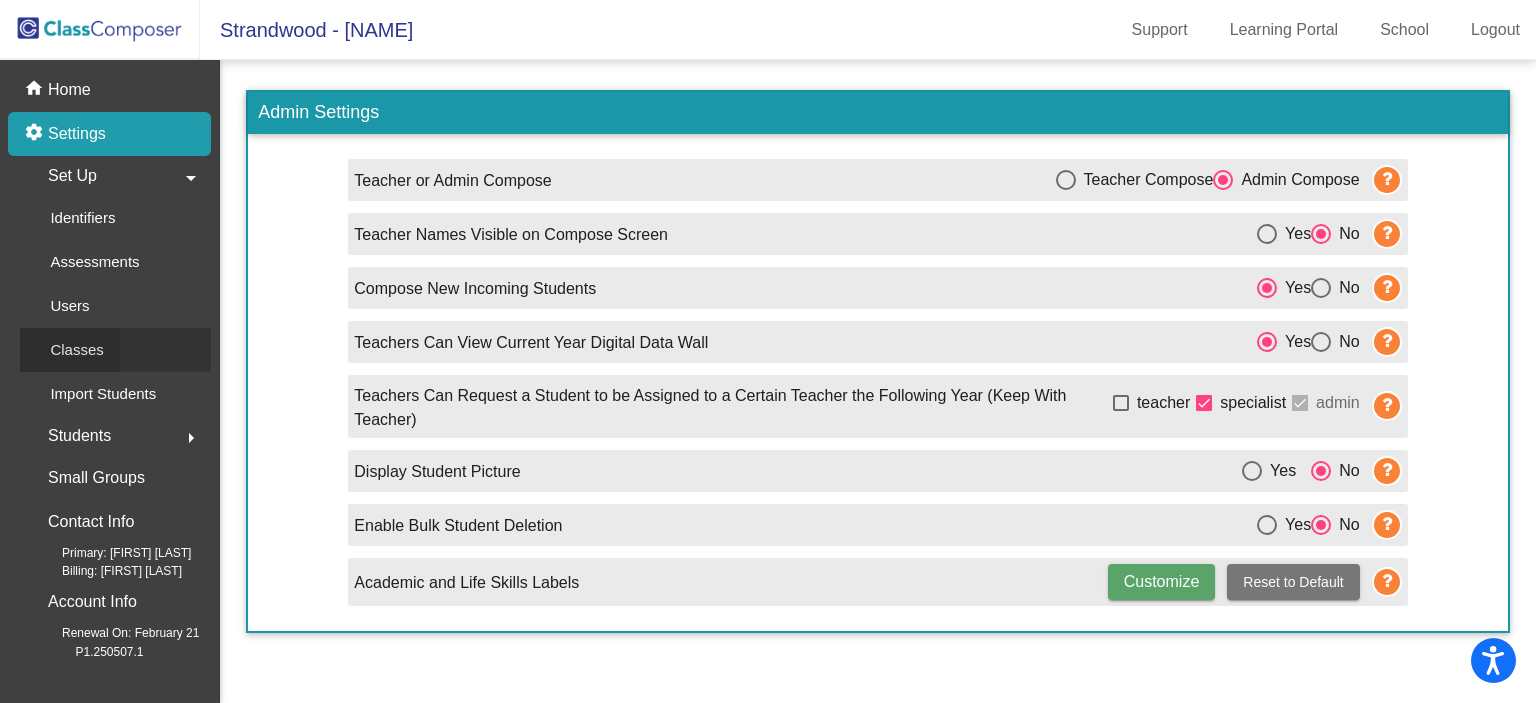click on "Classes" 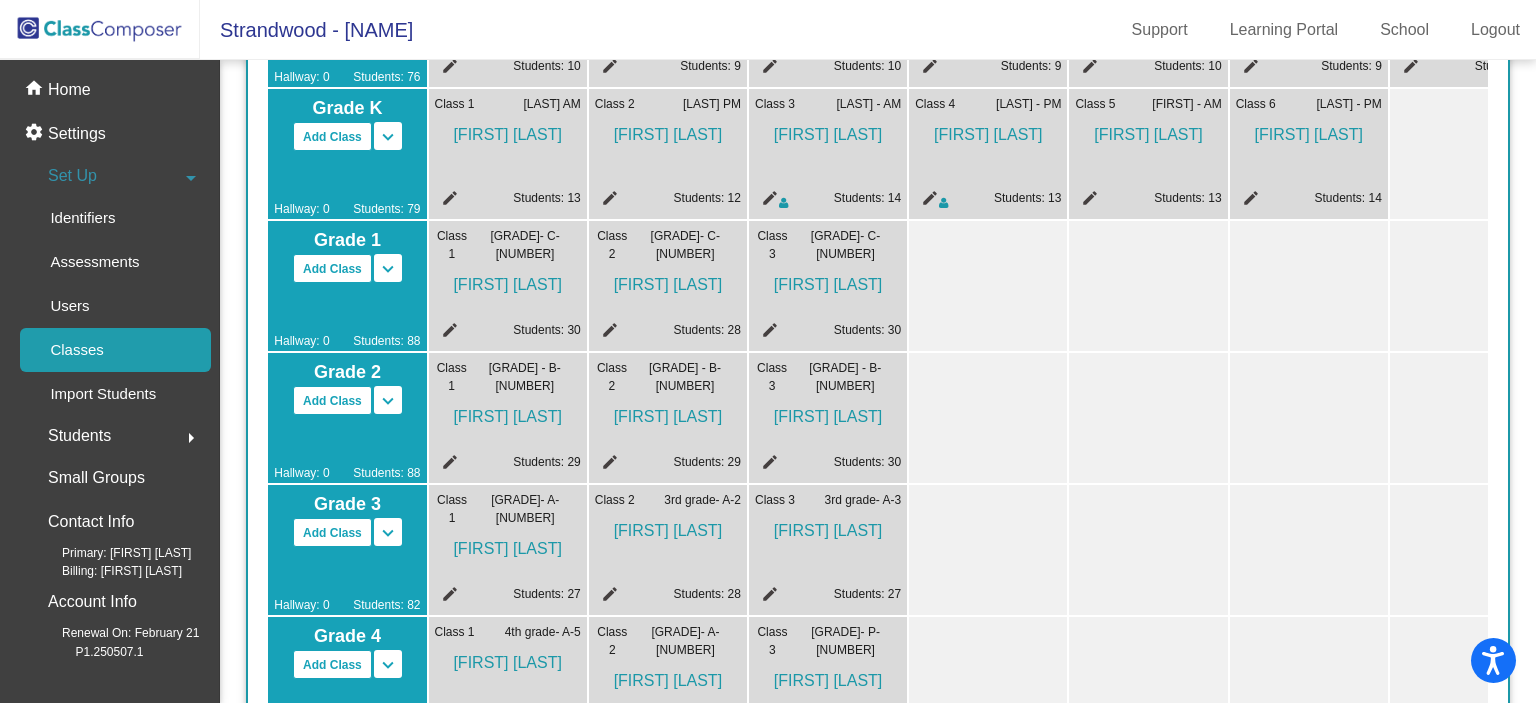 scroll, scrollTop: 299, scrollLeft: 0, axis: vertical 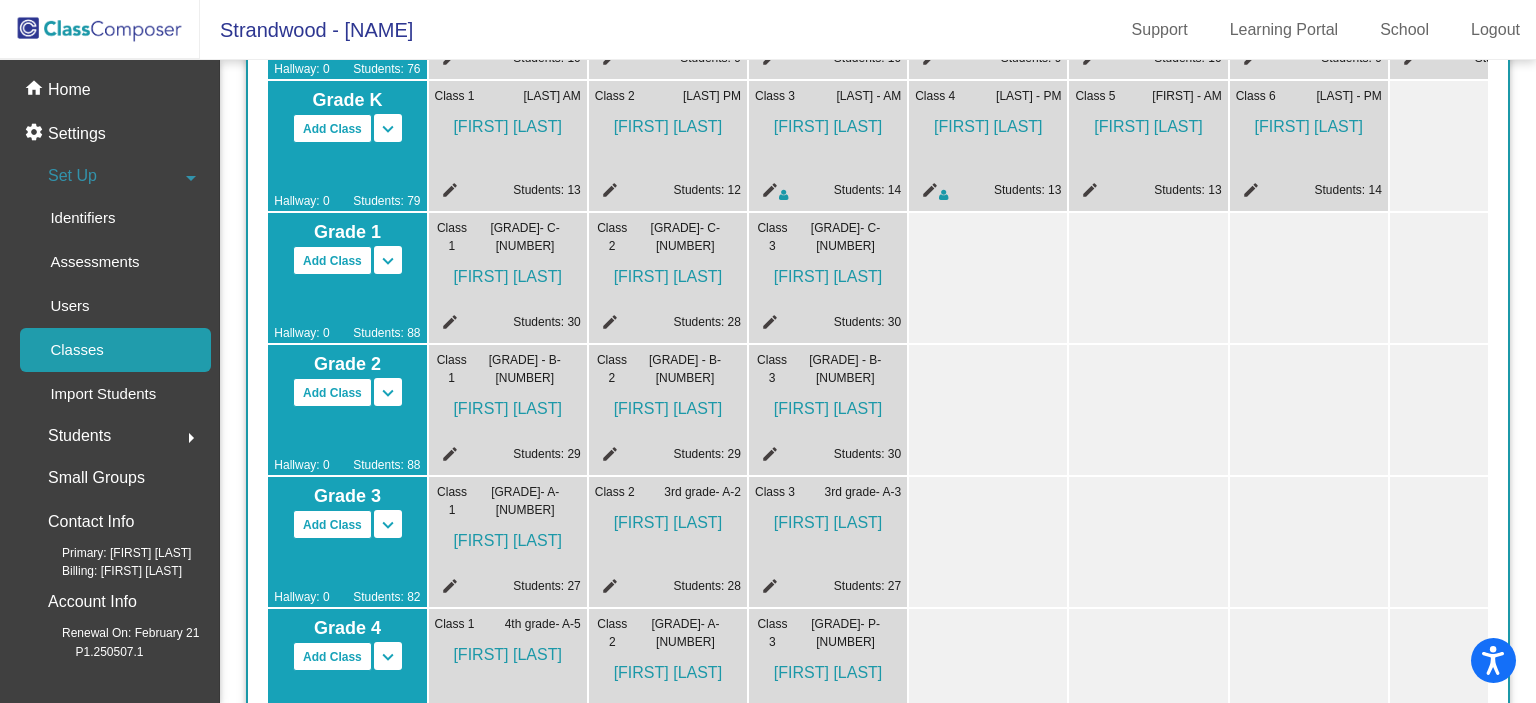 click on "edit" 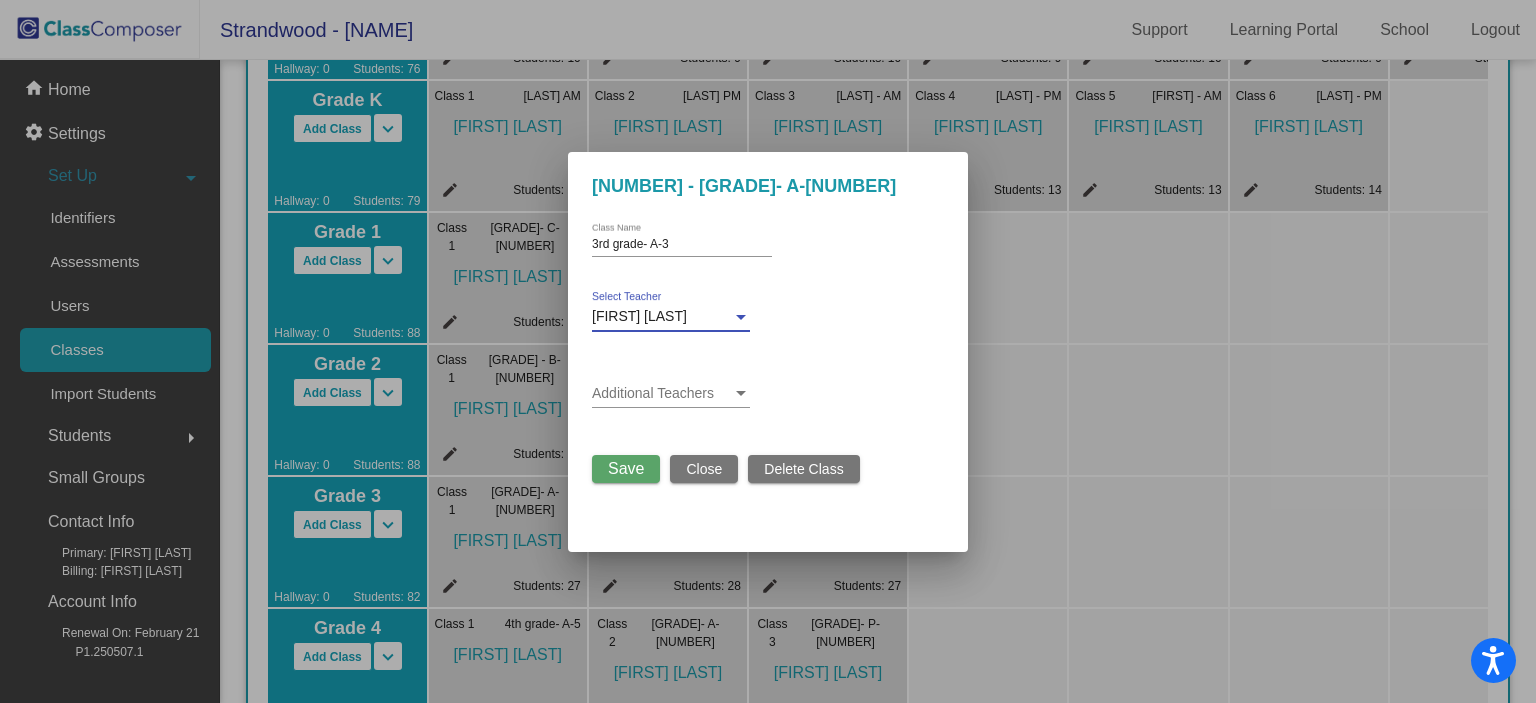 click at bounding box center (741, 317) 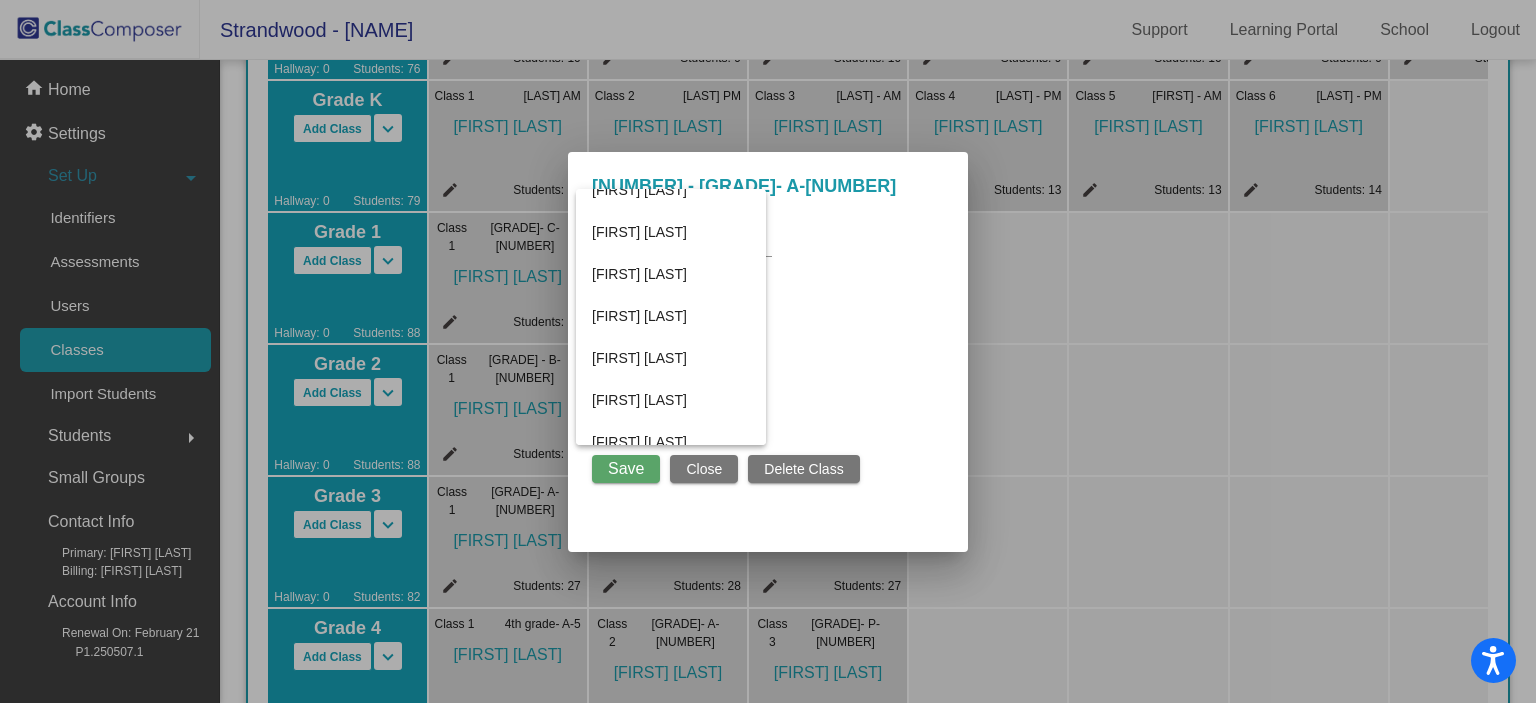 scroll, scrollTop: 188, scrollLeft: 0, axis: vertical 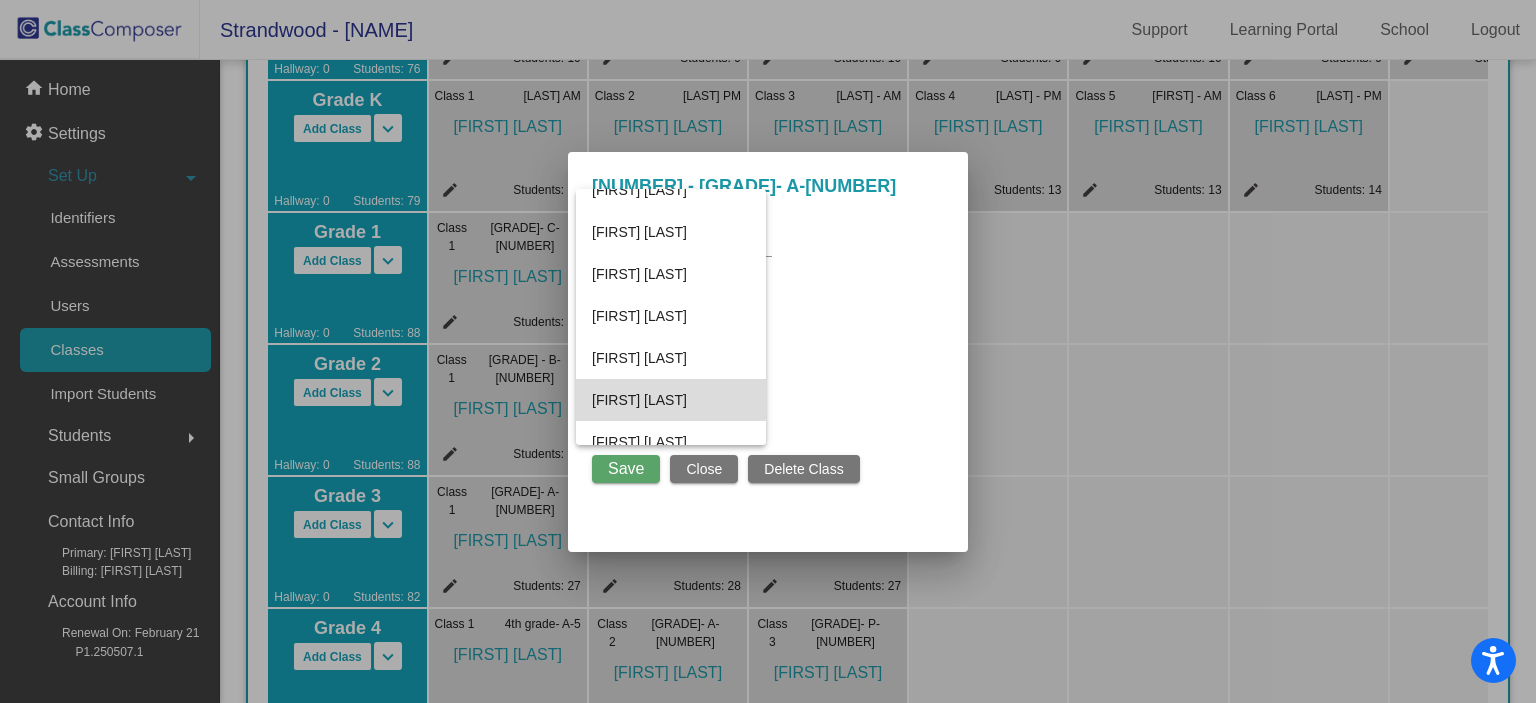 click on "[FIRST] [LAST]" at bounding box center [671, 400] 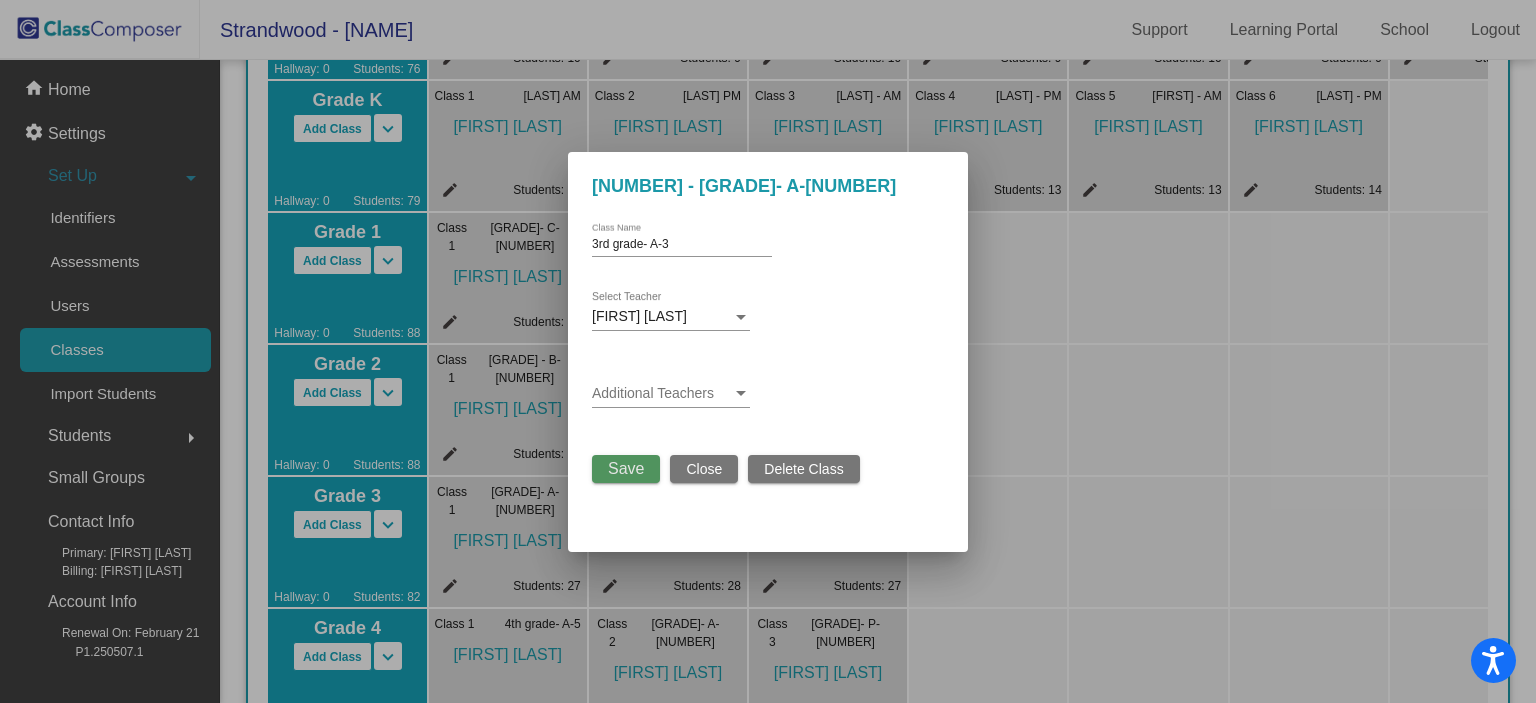 click on "Save" at bounding box center (626, 468) 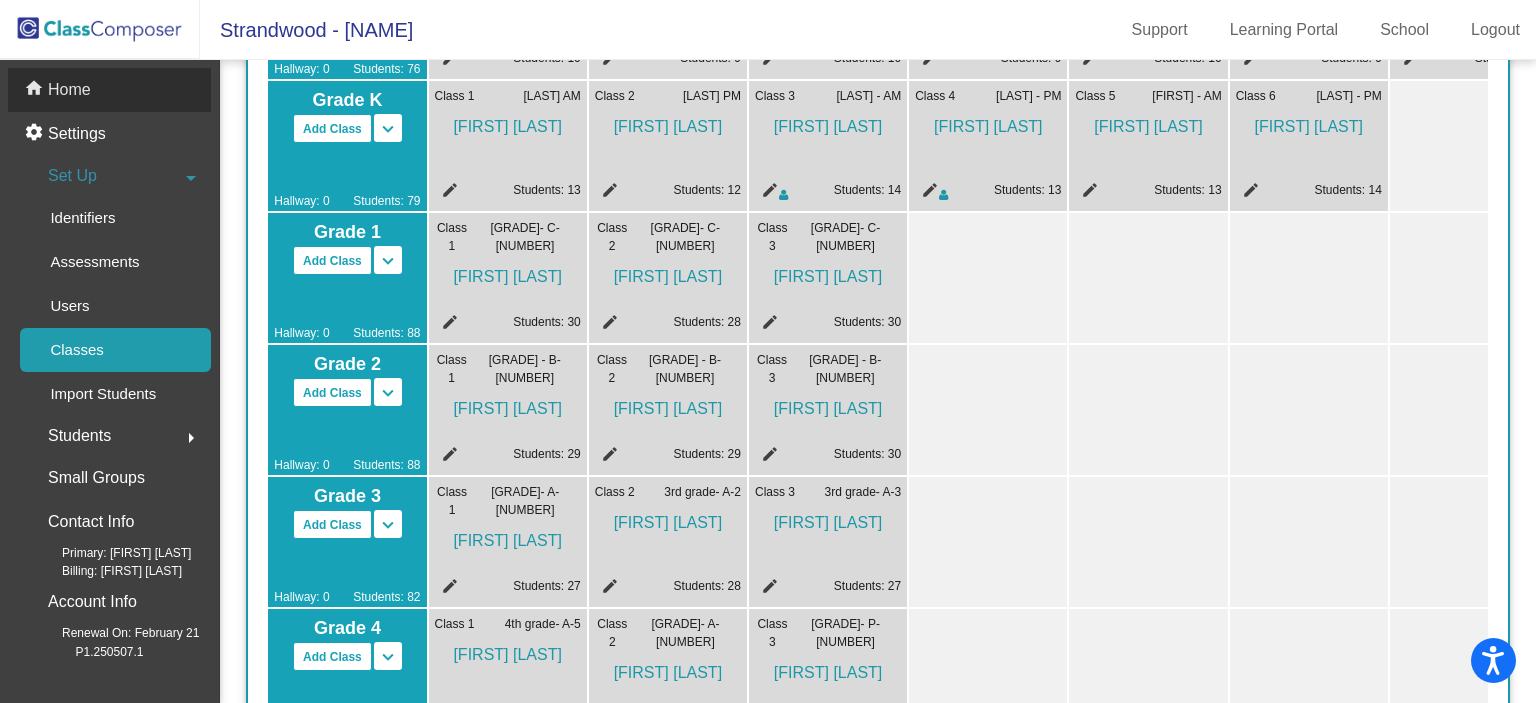 click on "Home" 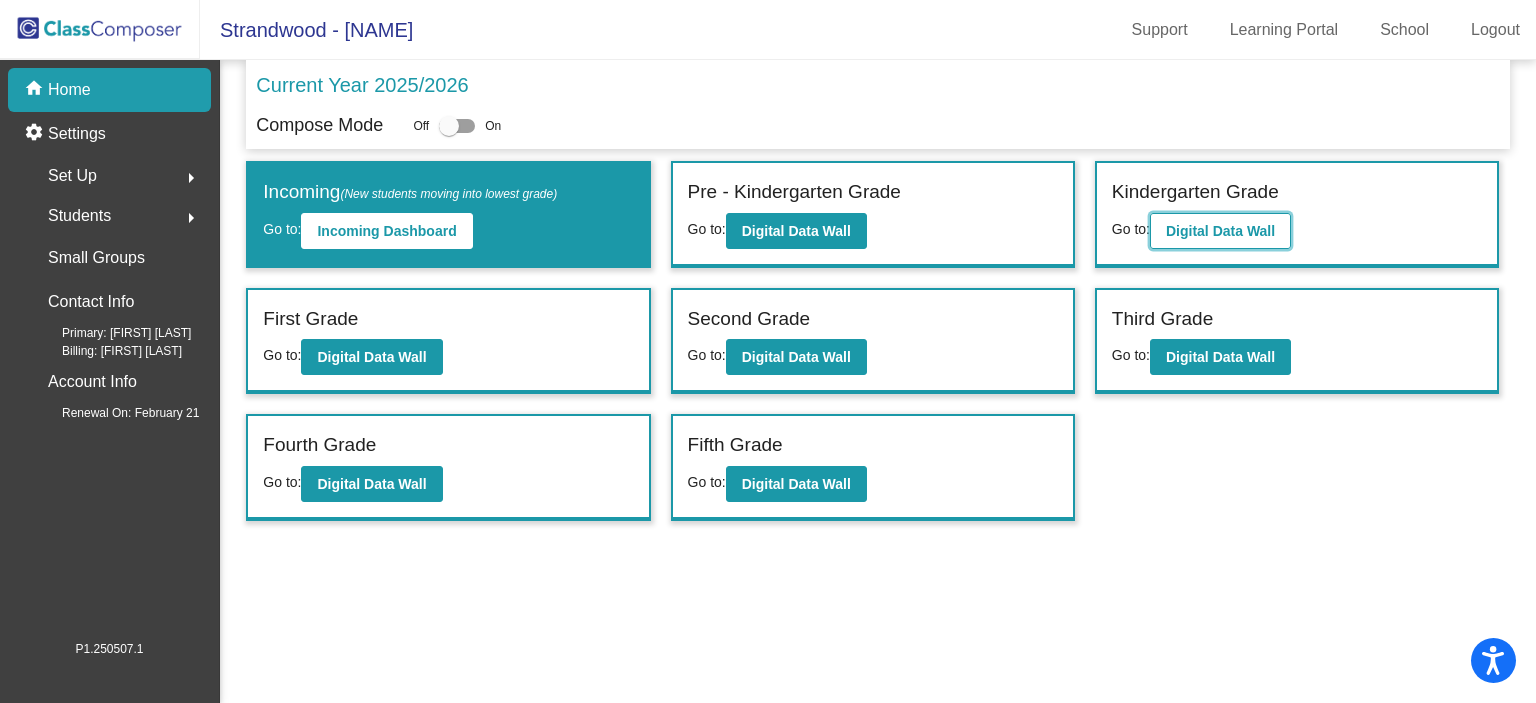 click on "Digital Data Wall" 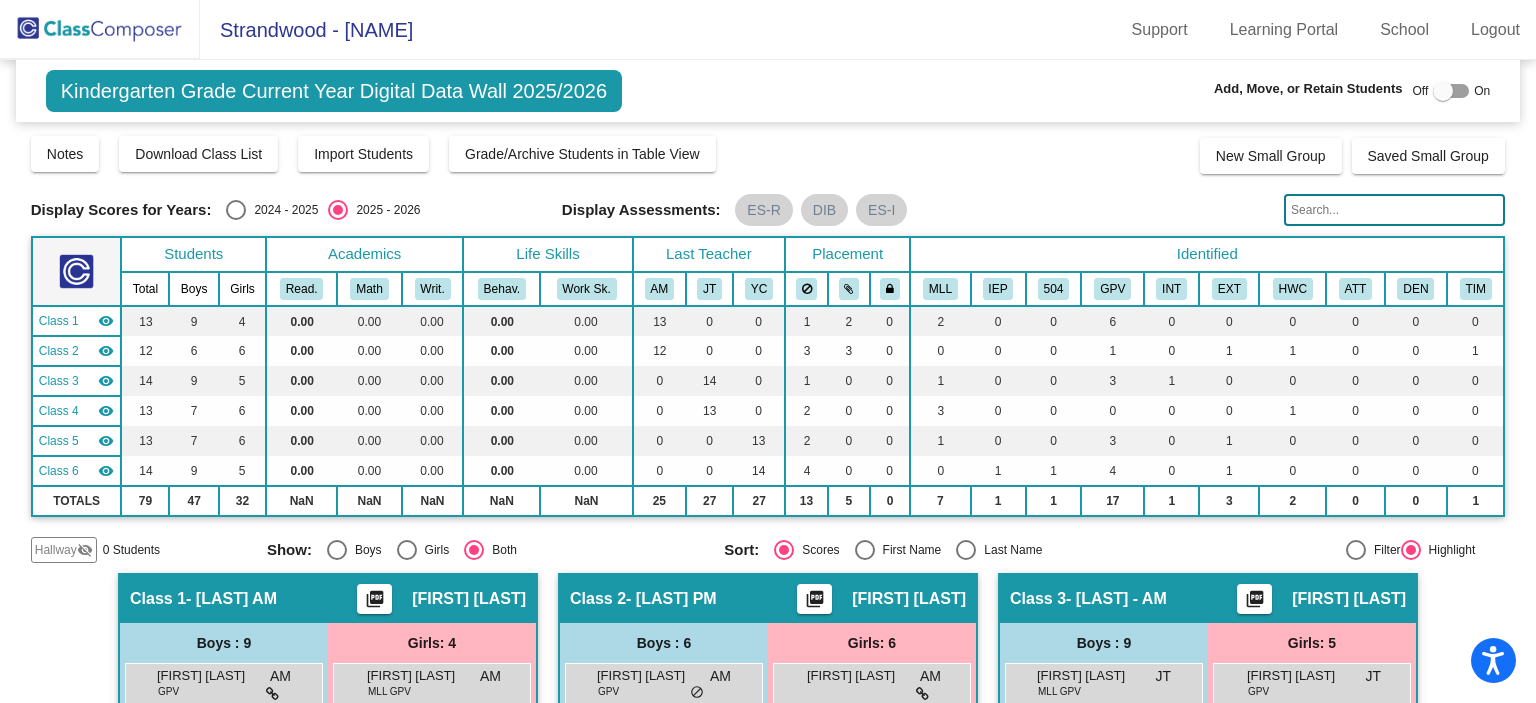 click 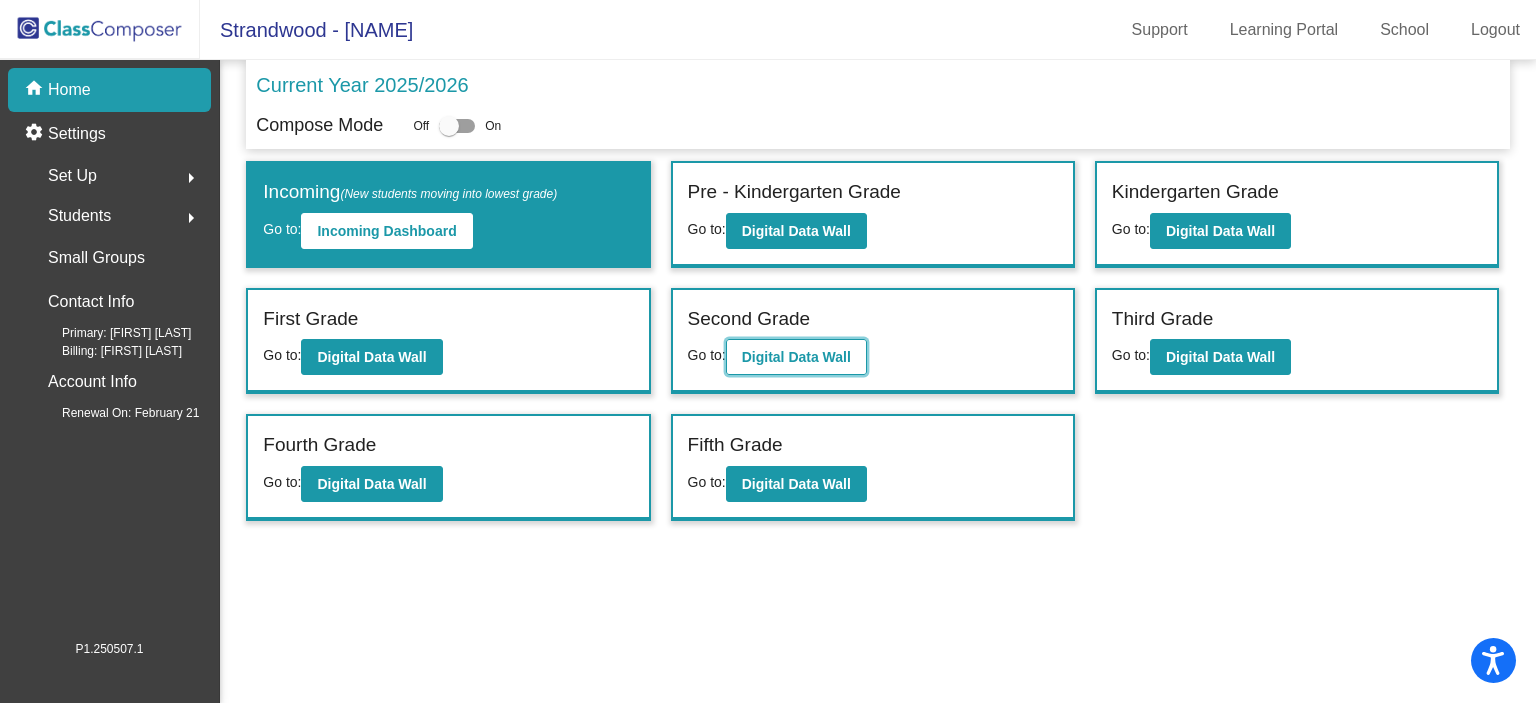click on "Digital Data Wall" 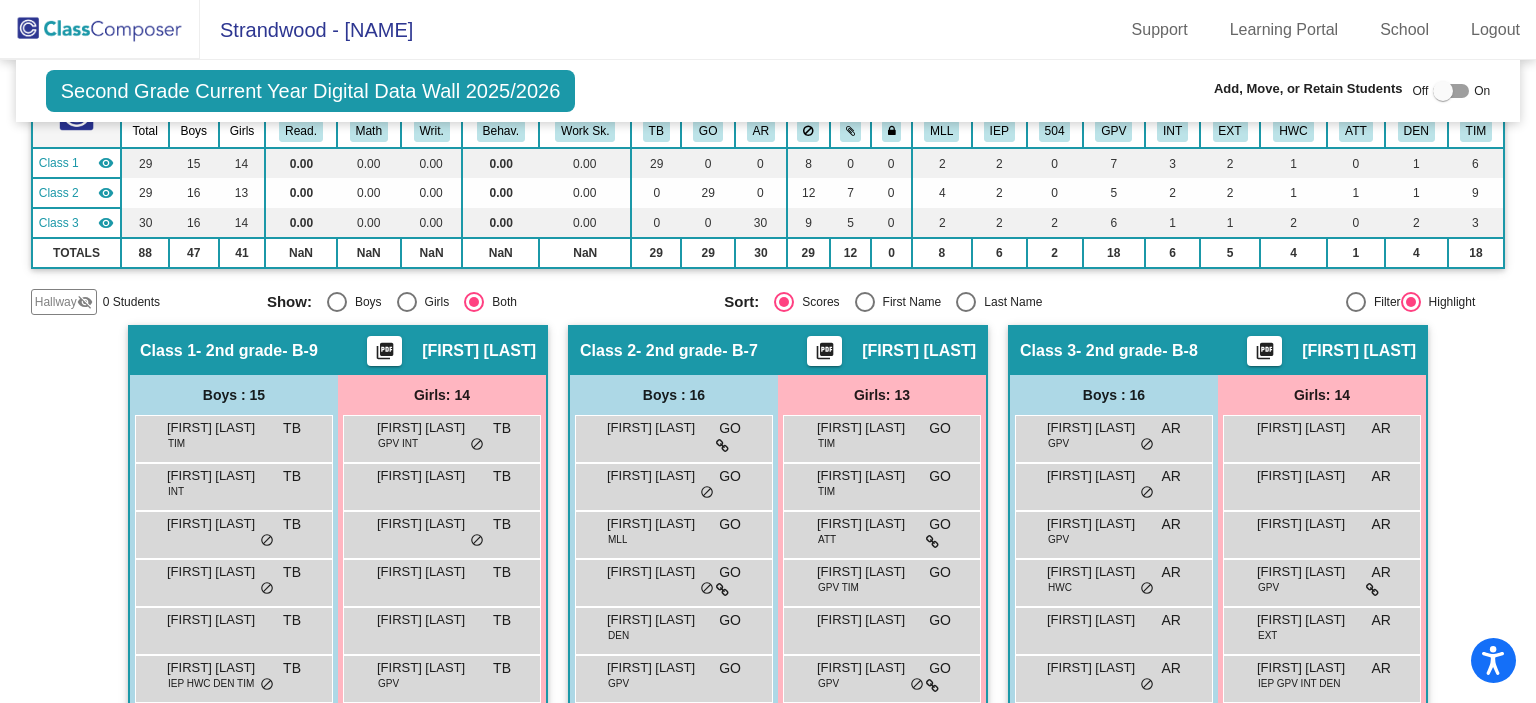 scroll, scrollTop: 164, scrollLeft: 0, axis: vertical 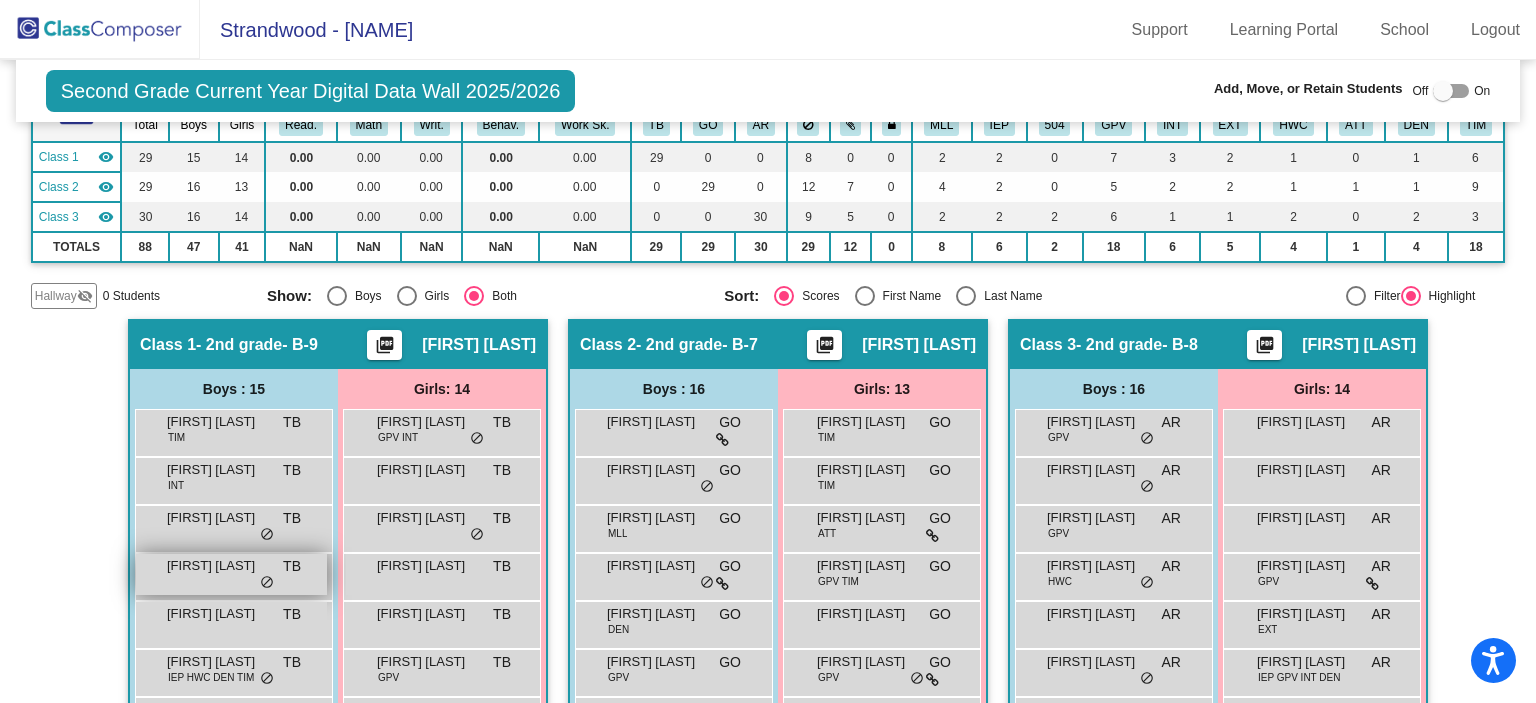 click on "[FIRST] [LAST]" at bounding box center [217, 566] 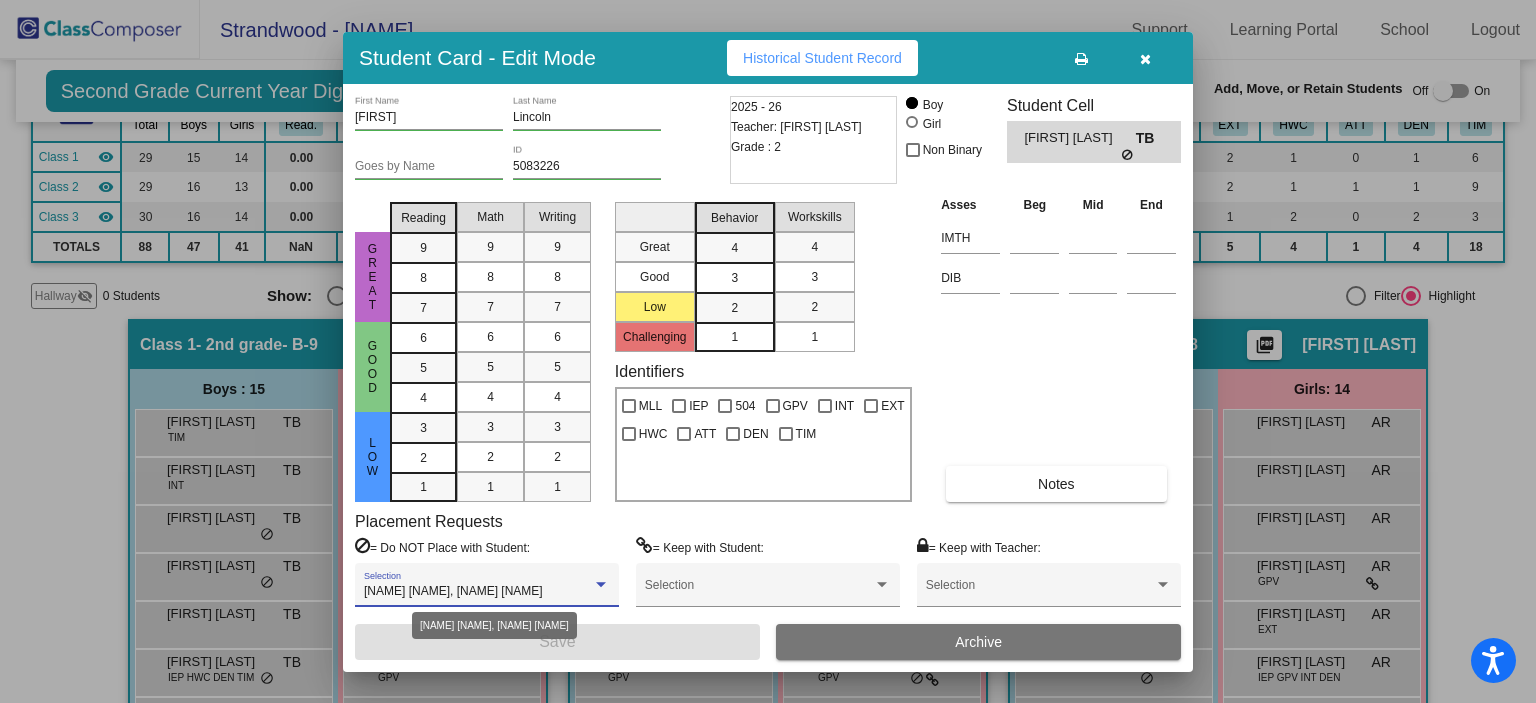 click at bounding box center (601, 585) 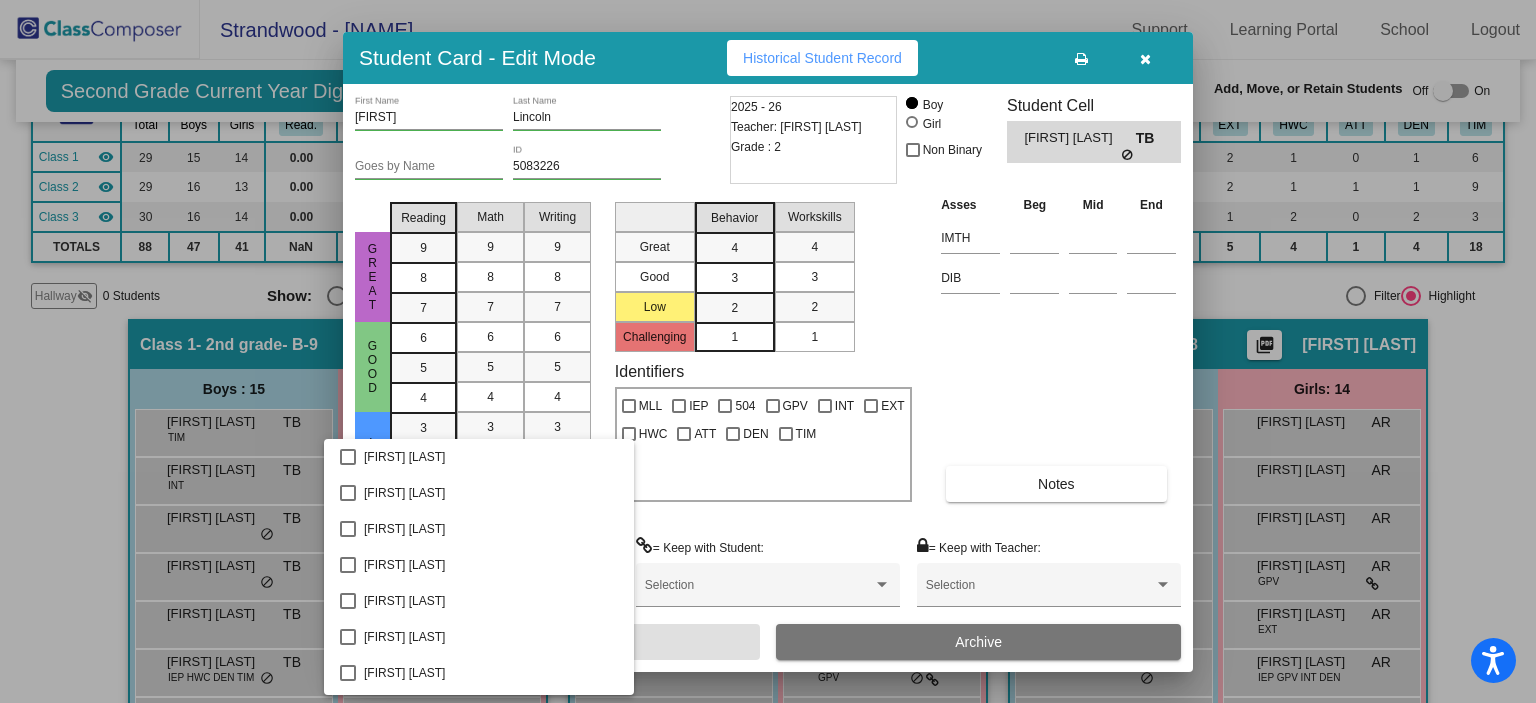 scroll, scrollTop: 980, scrollLeft: 0, axis: vertical 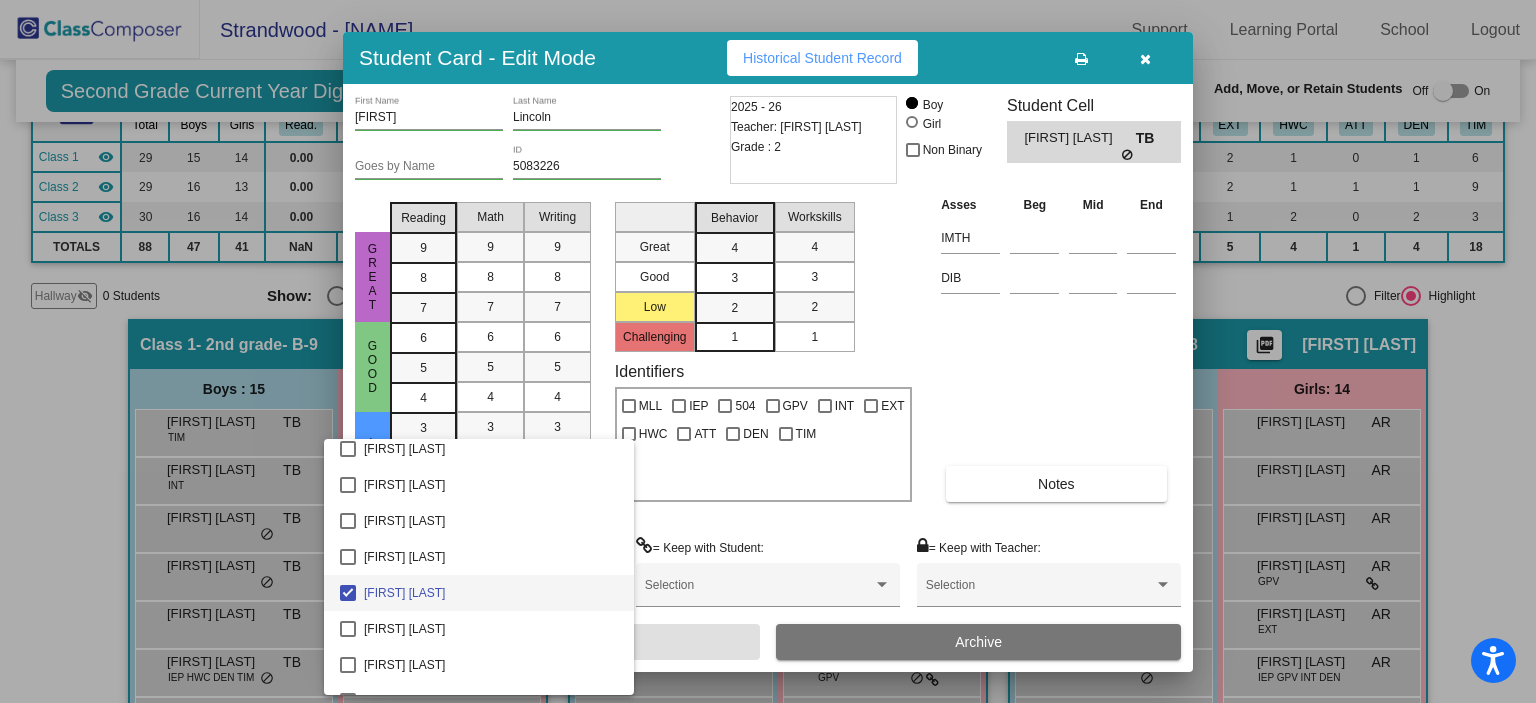 click at bounding box center [768, 351] 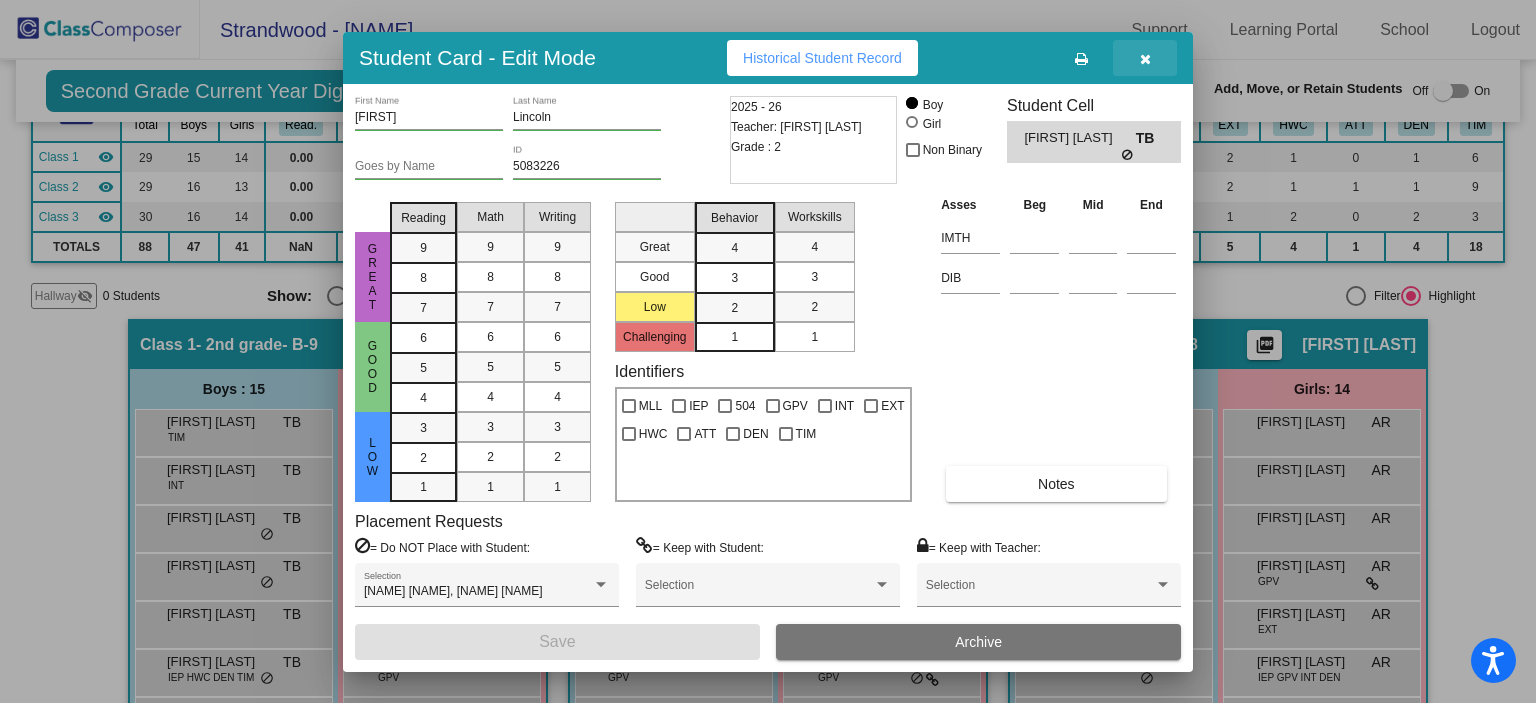 click at bounding box center [1145, 59] 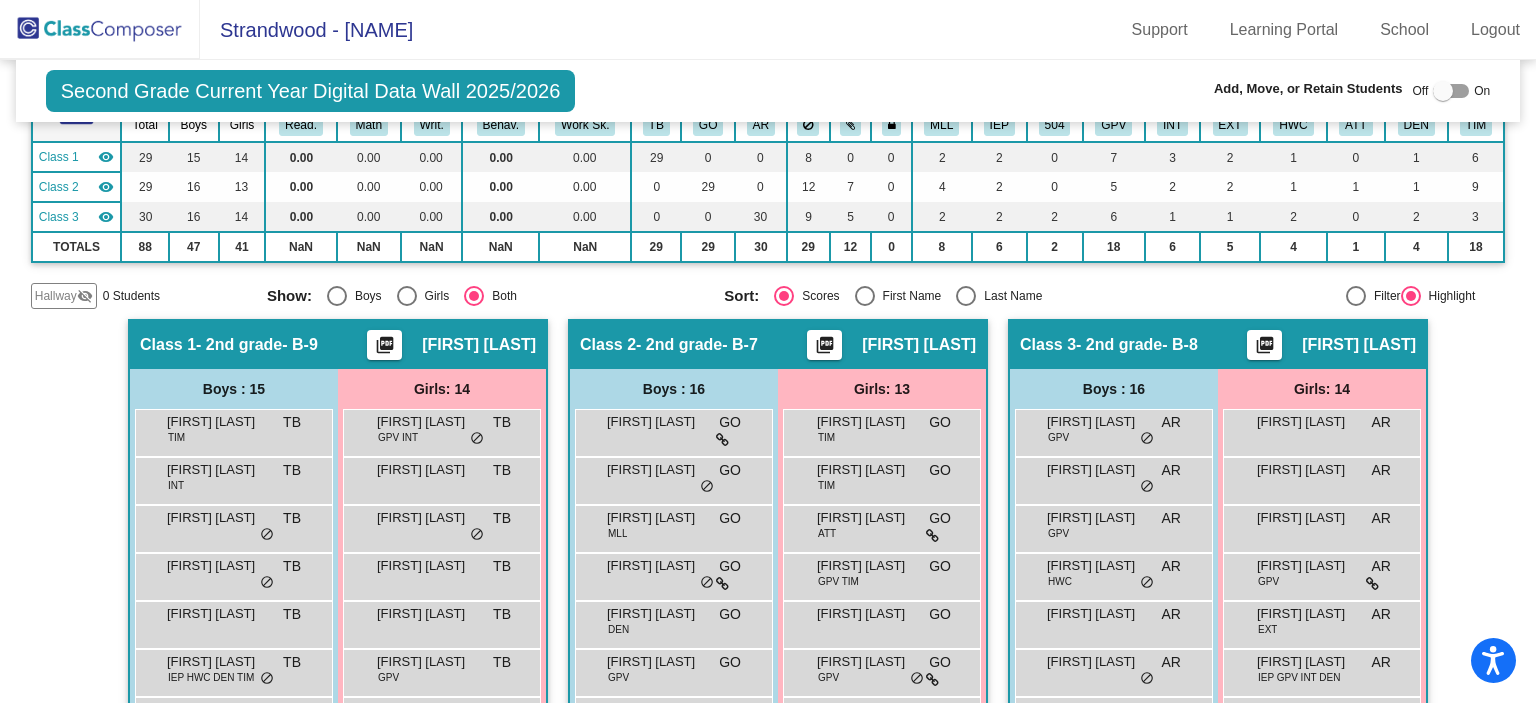 click 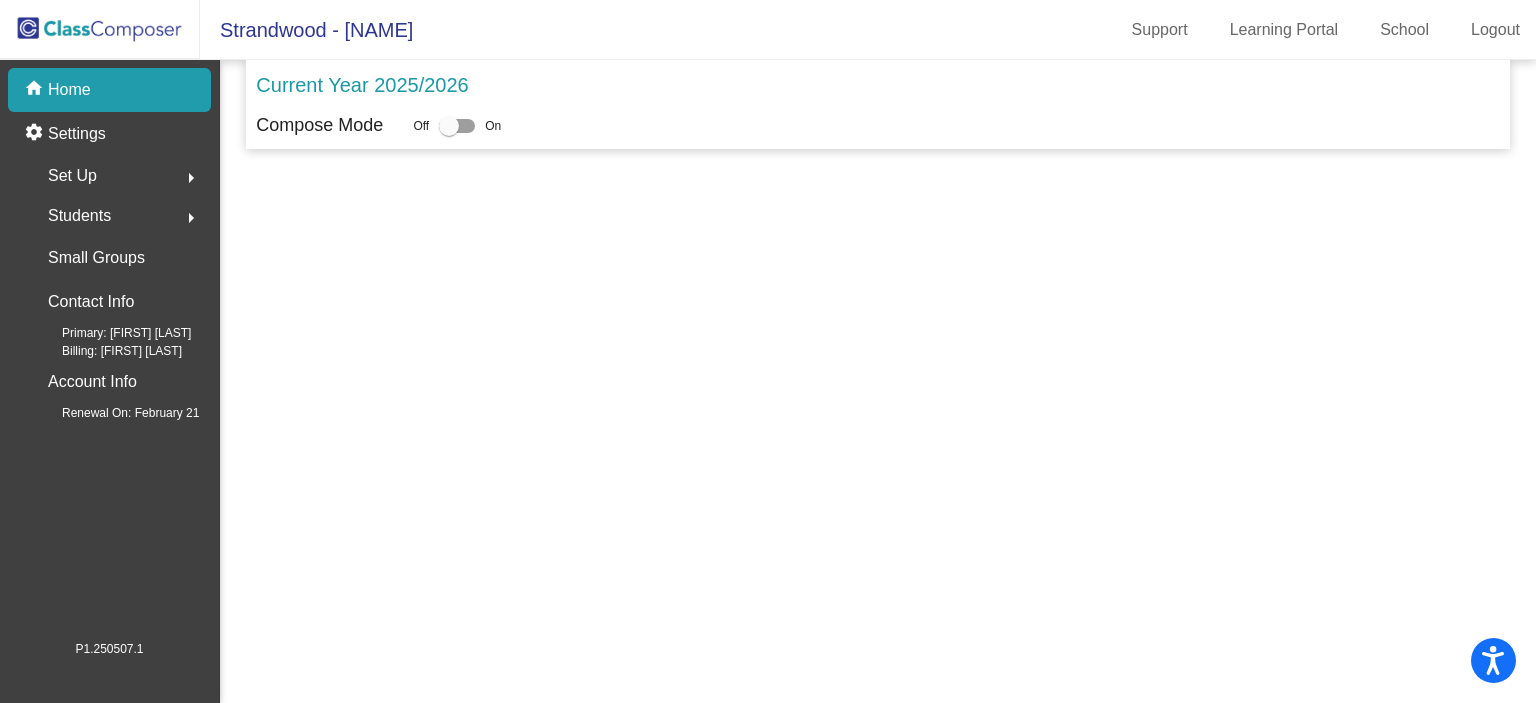 scroll, scrollTop: 0, scrollLeft: 0, axis: both 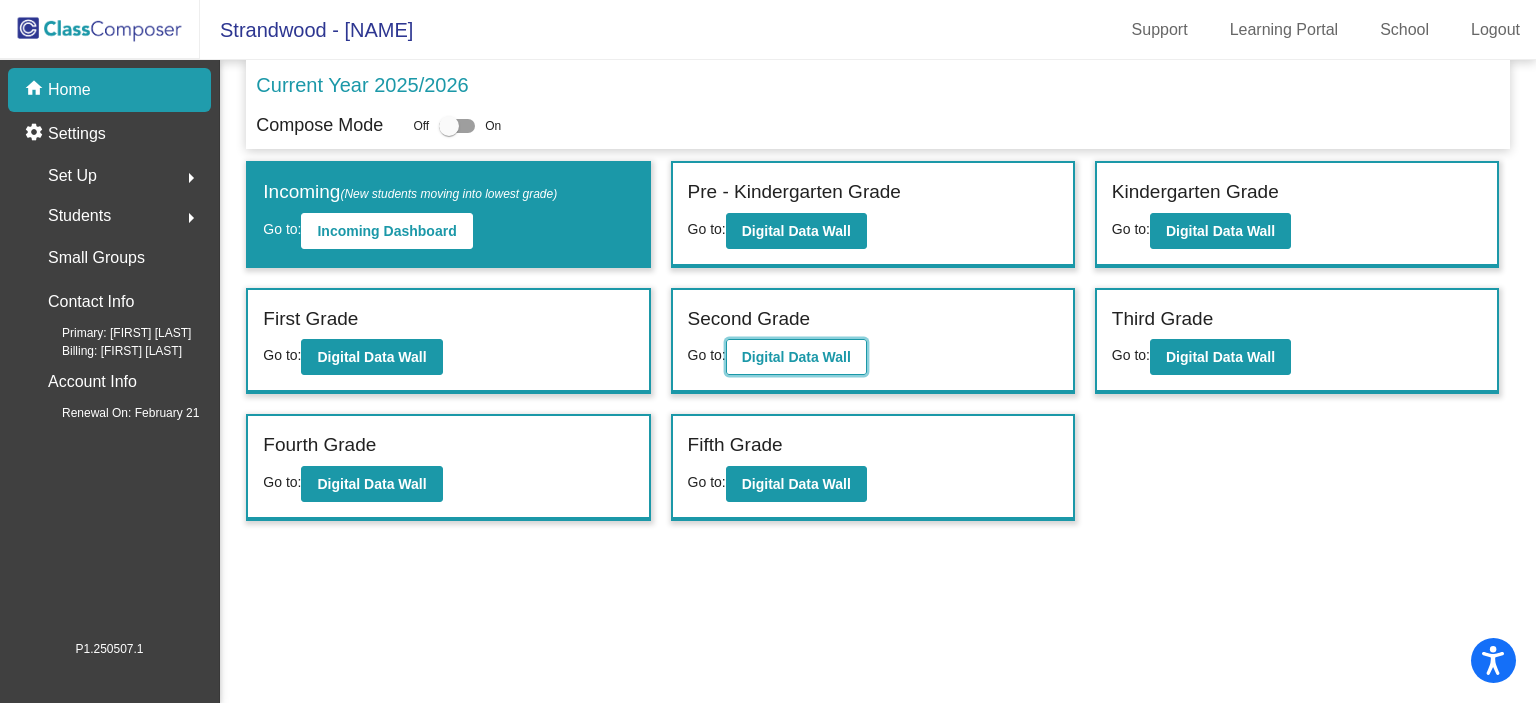 click on "Digital Data Wall" 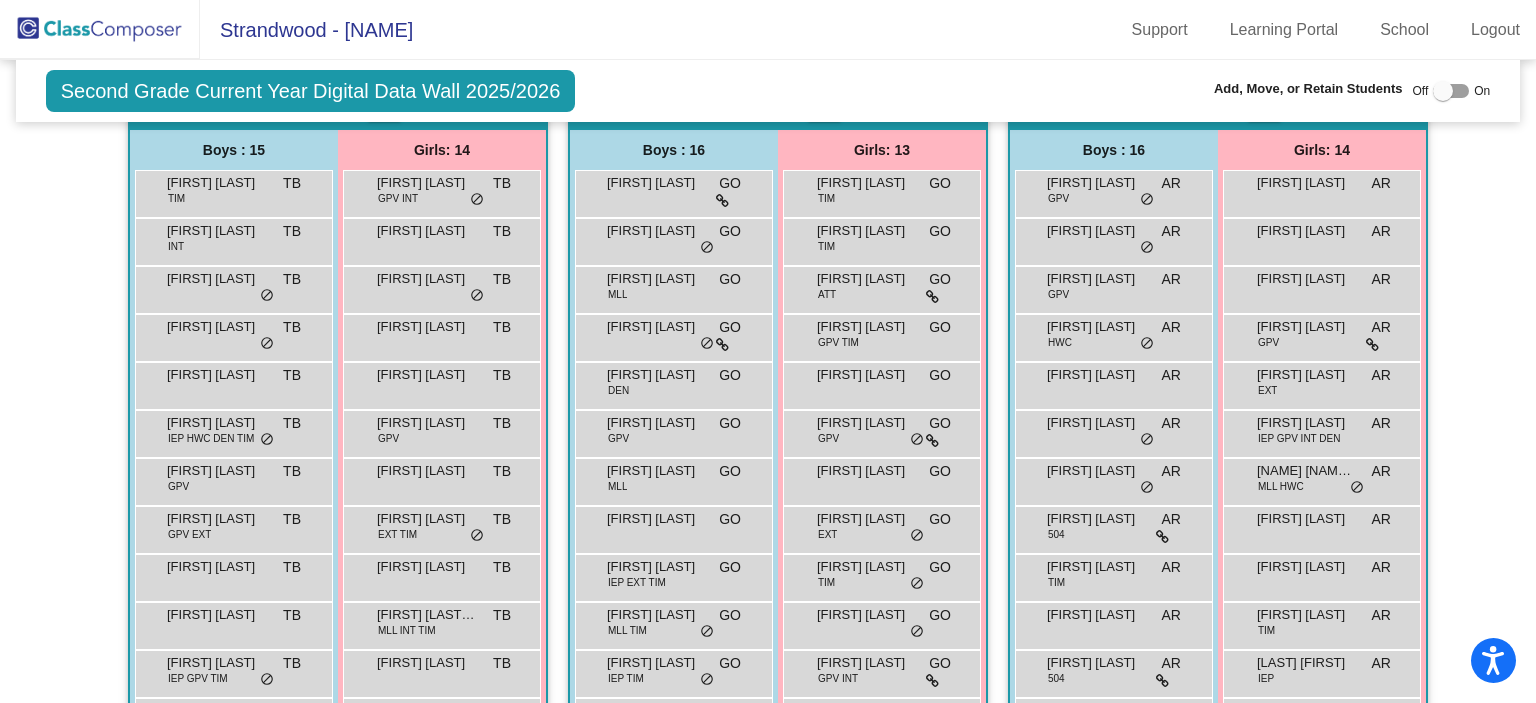 scroll, scrollTop: 404, scrollLeft: 0, axis: vertical 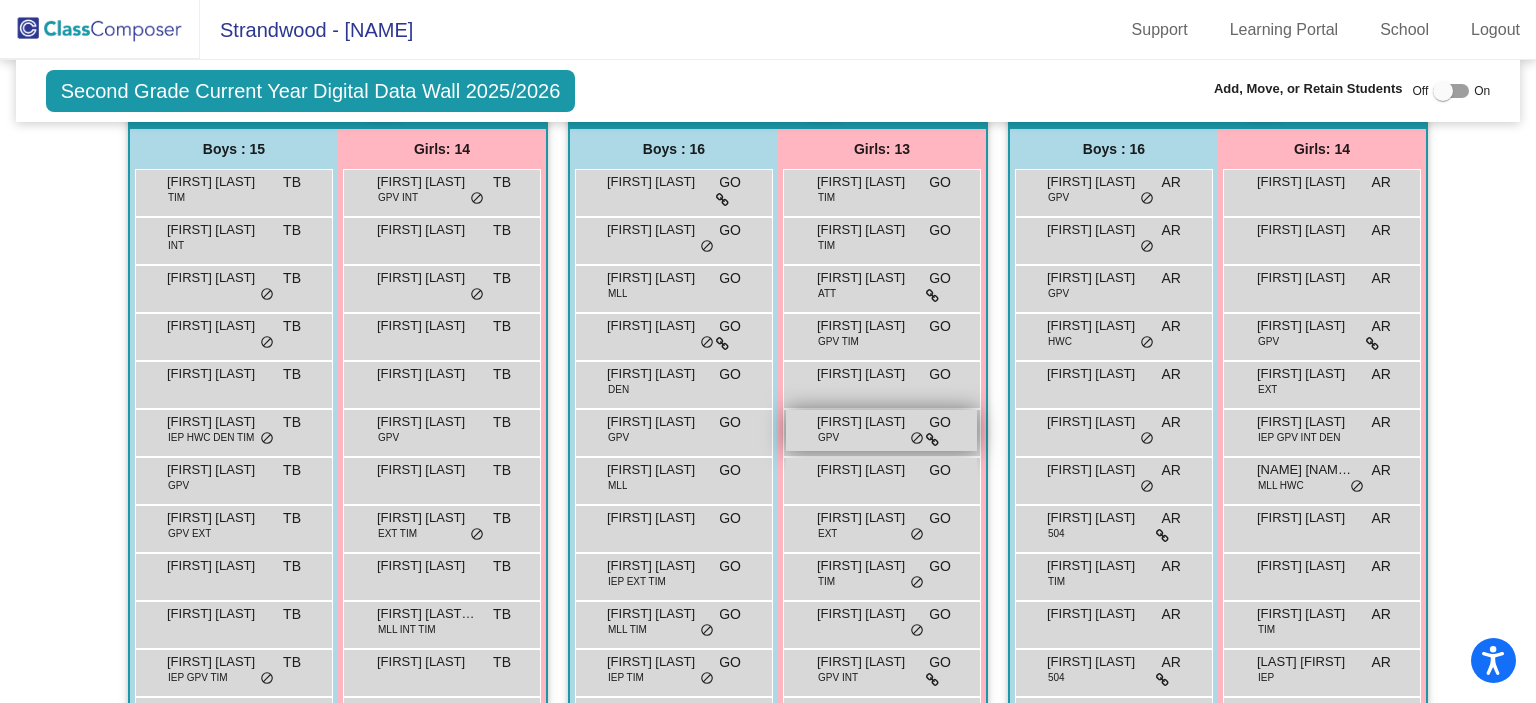 click on "[FIRST] [LAST]" at bounding box center (867, 422) 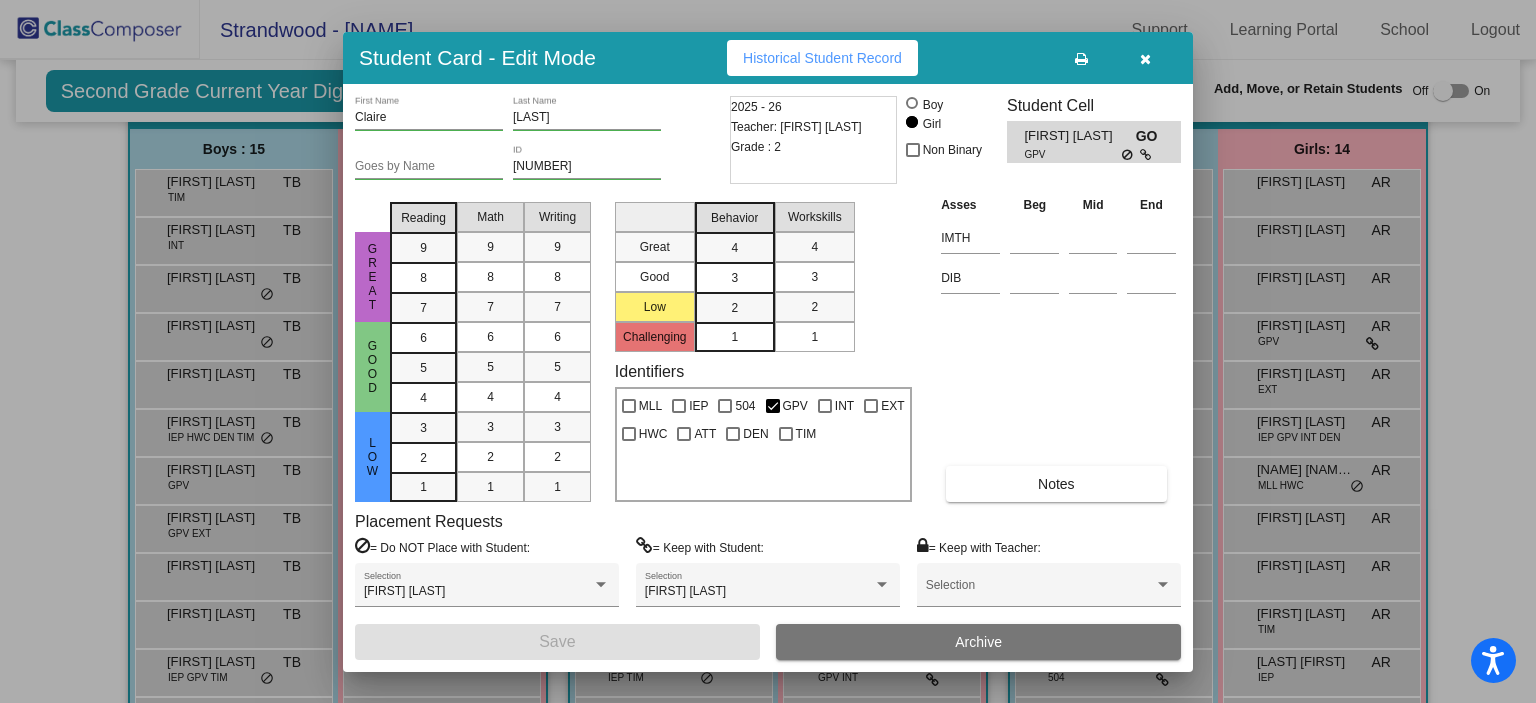 click at bounding box center (1145, 59) 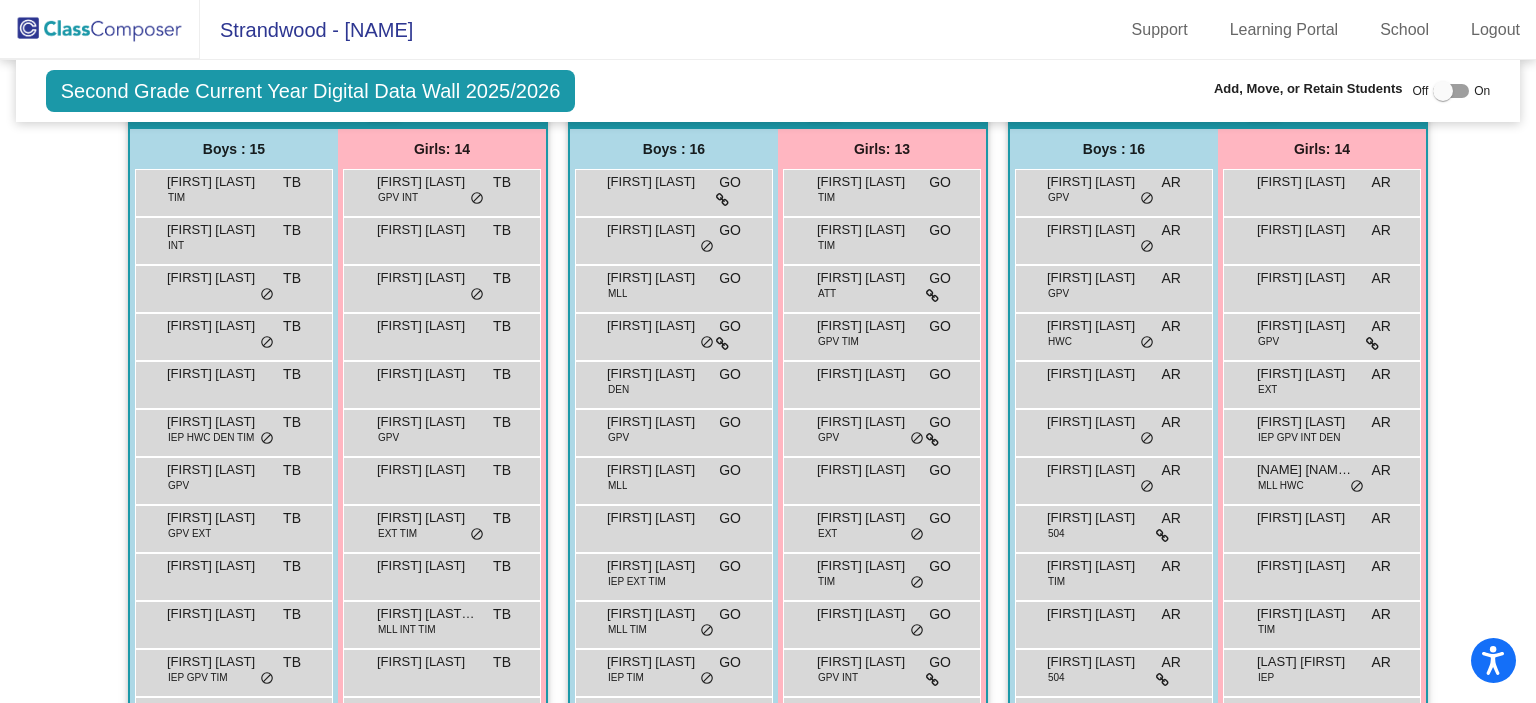 scroll, scrollTop: 0, scrollLeft: 0, axis: both 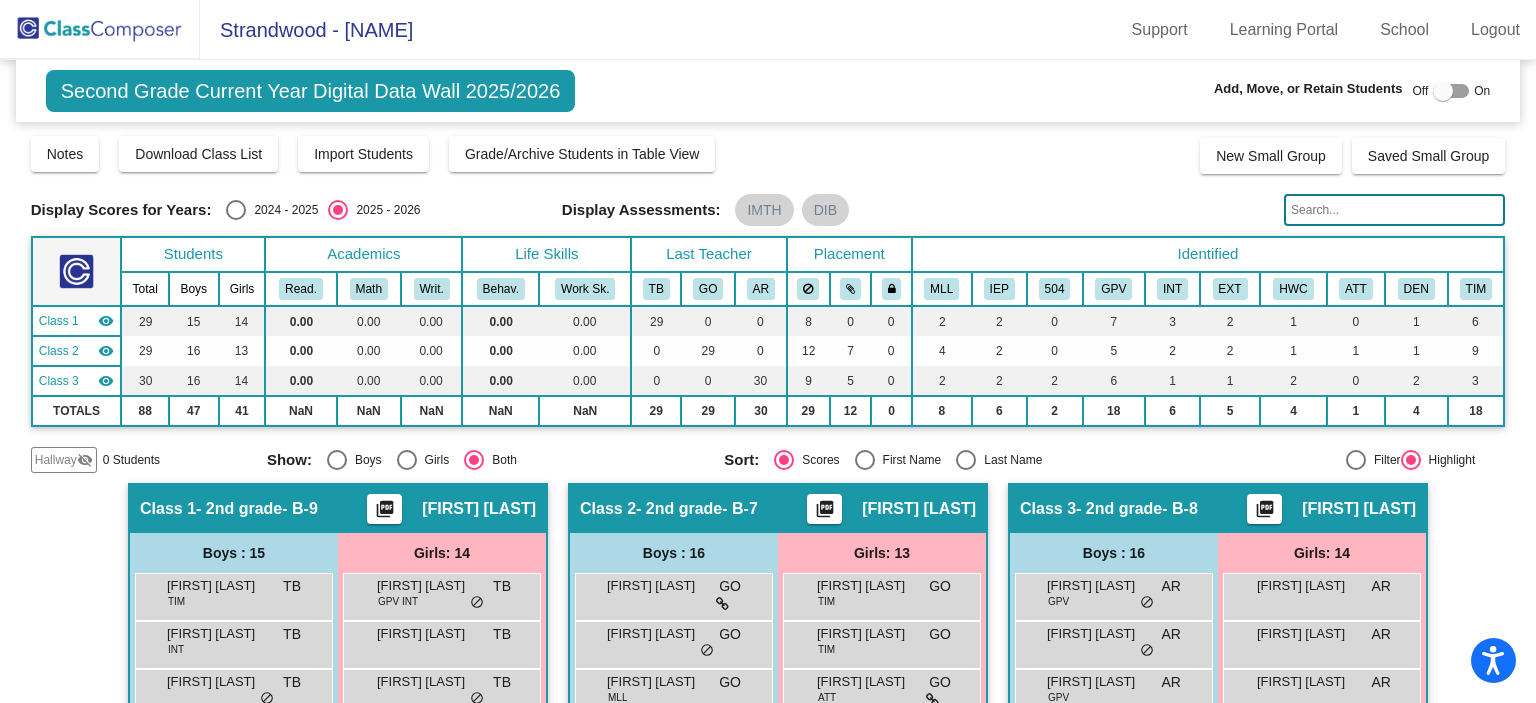 click at bounding box center (1451, 91) 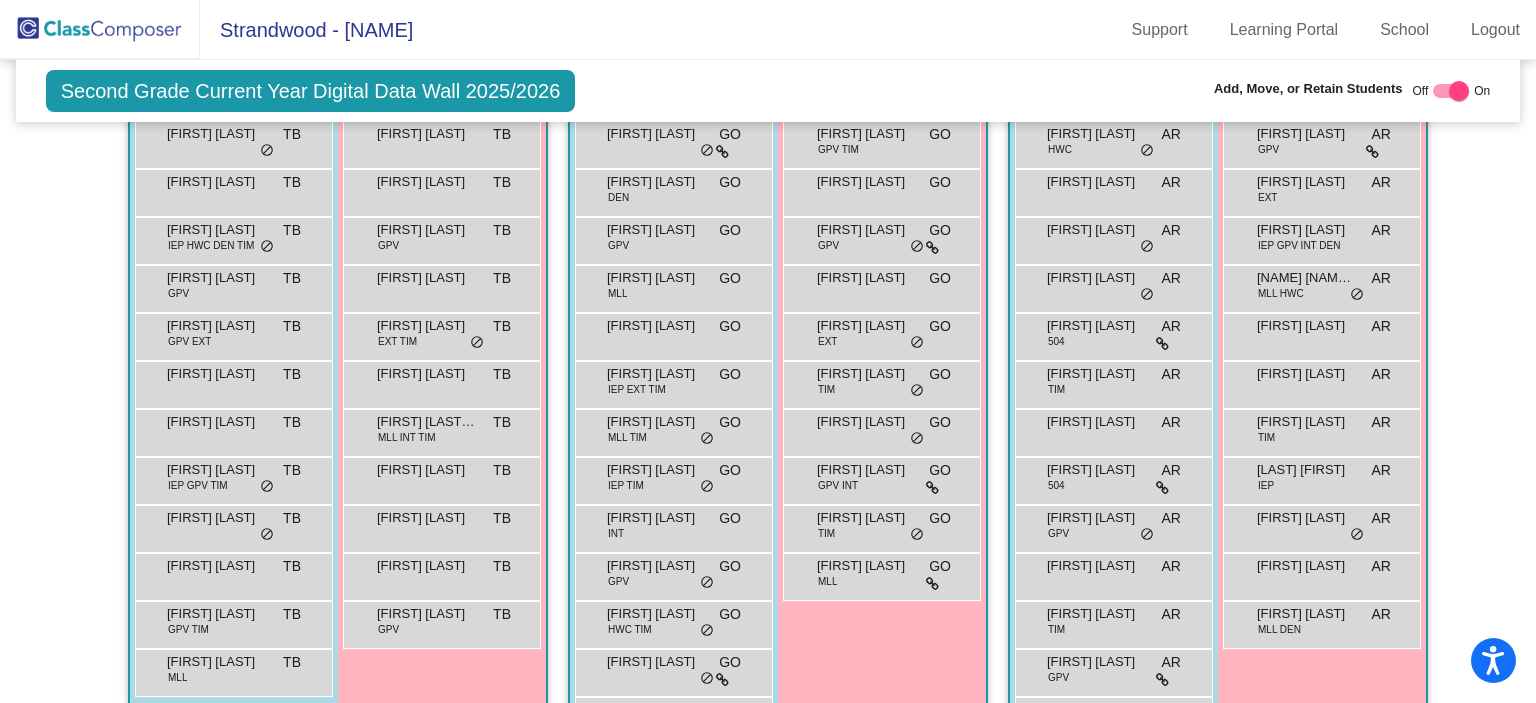 scroll, scrollTop: 638, scrollLeft: 0, axis: vertical 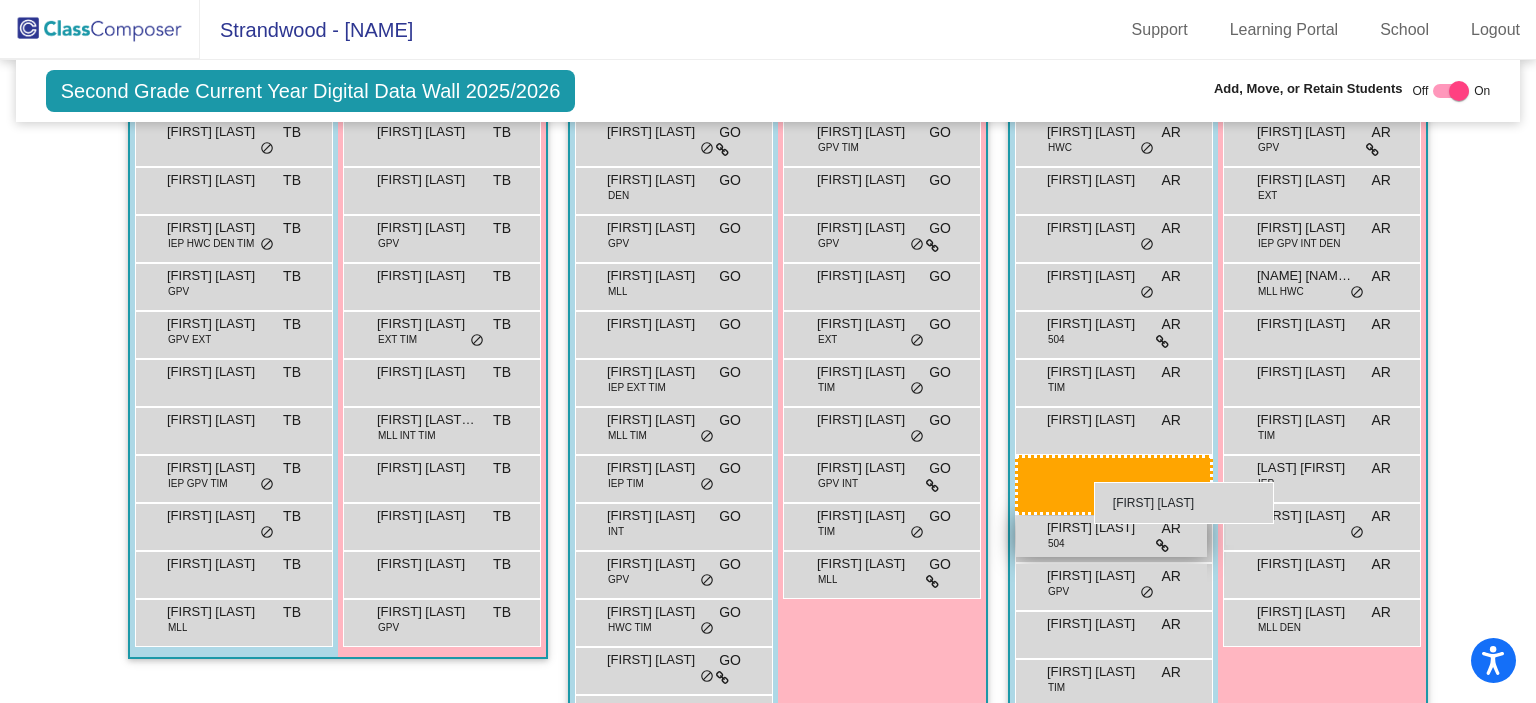 drag, startPoint x: 188, startPoint y: 614, endPoint x: 1059, endPoint y: 478, distance: 881.5538 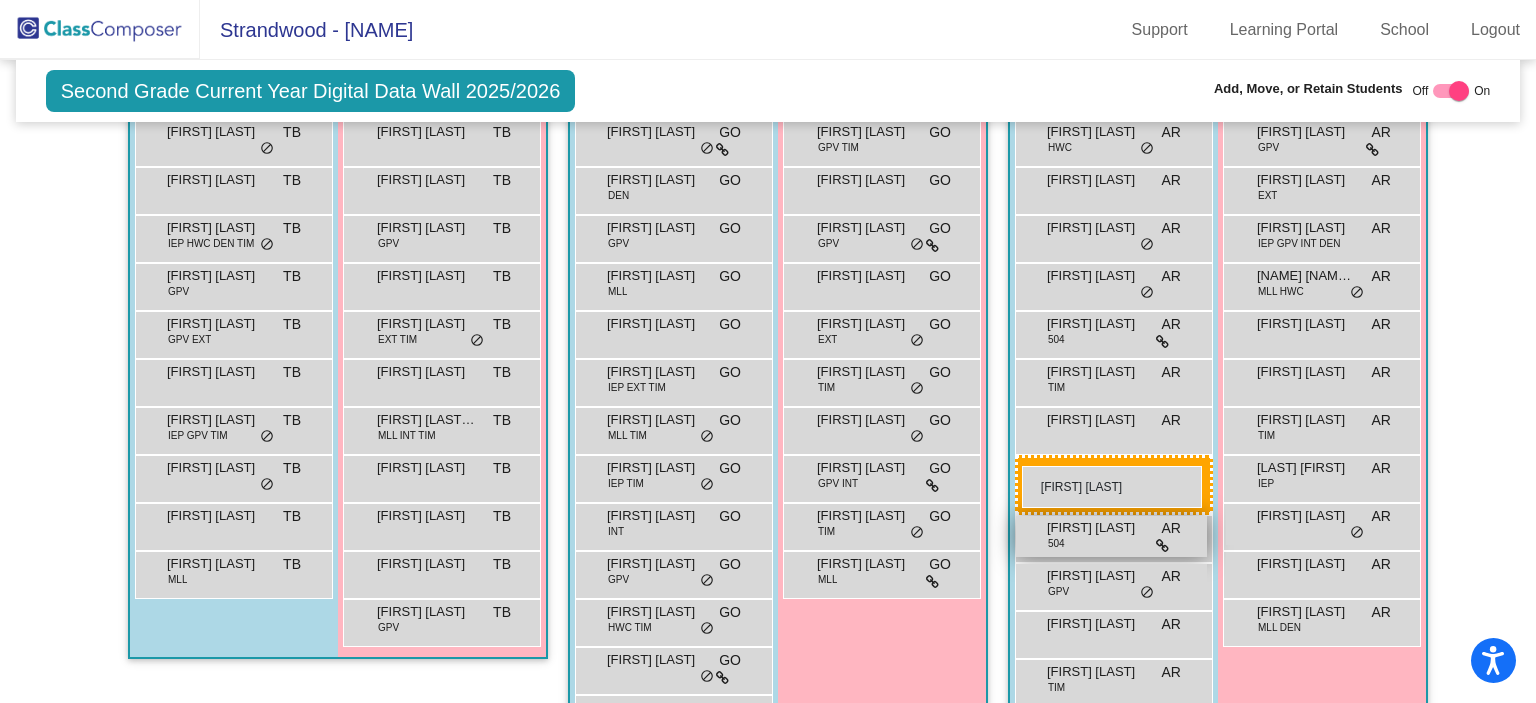 drag, startPoint x: 209, startPoint y: 423, endPoint x: 1043, endPoint y: 464, distance: 835.0072 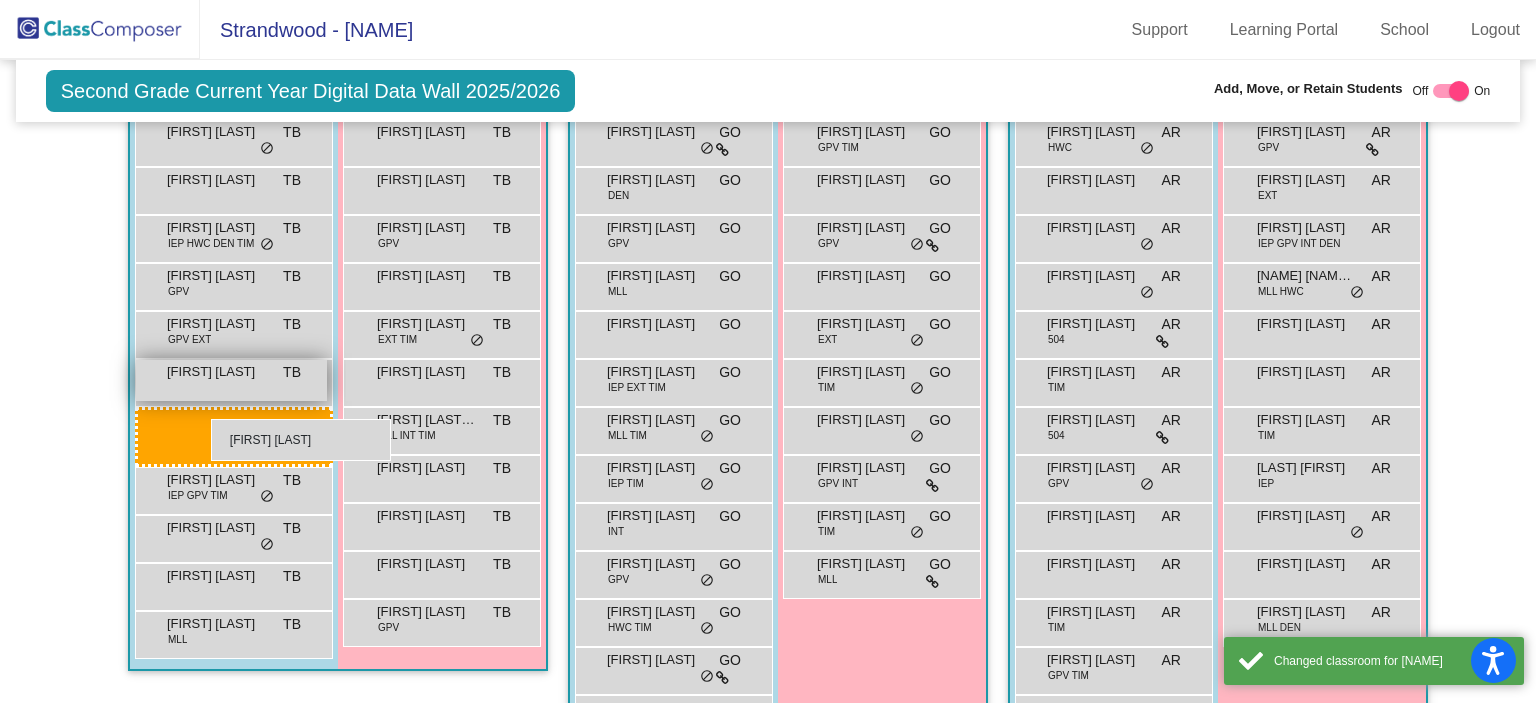 drag, startPoint x: 1072, startPoint y: 415, endPoint x: 204, endPoint y: 419, distance: 868.0092 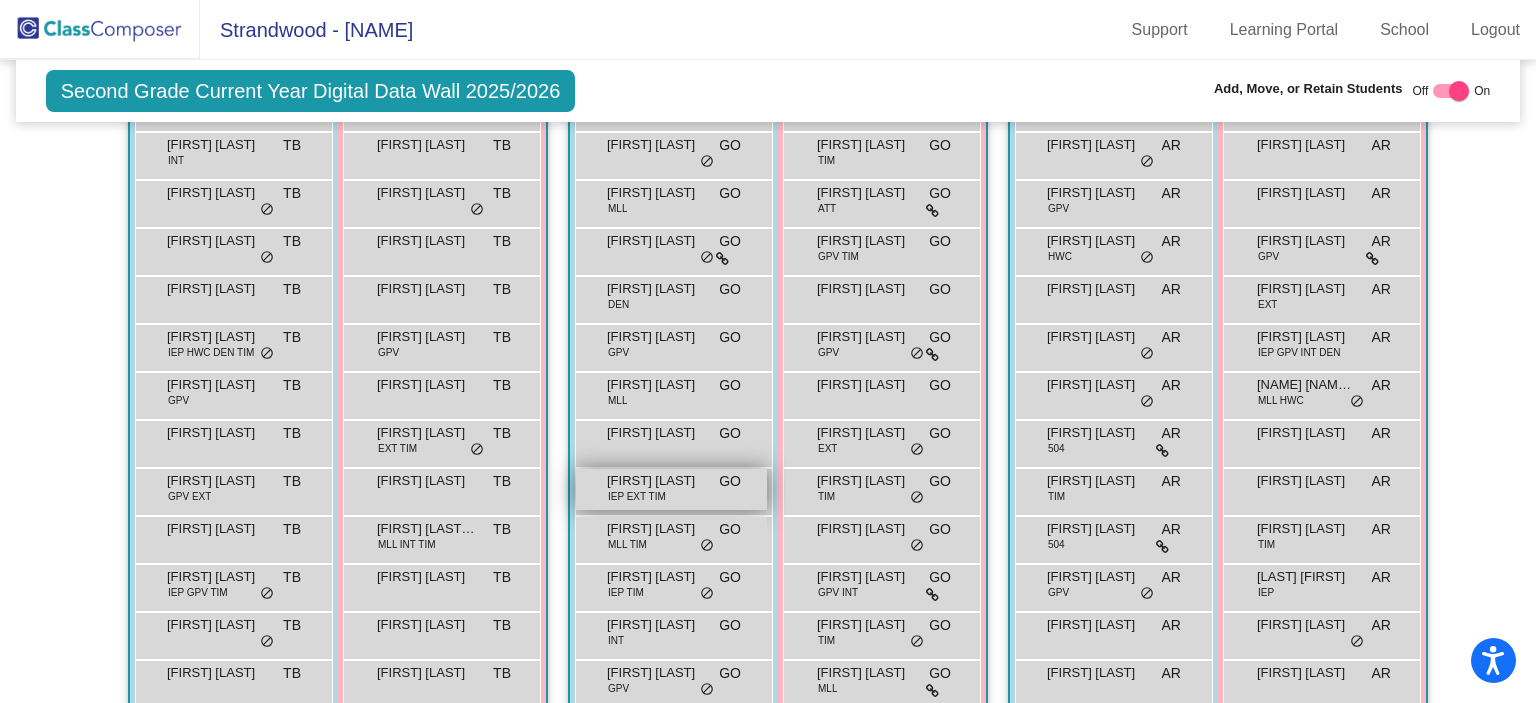 scroll, scrollTop: 0, scrollLeft: 0, axis: both 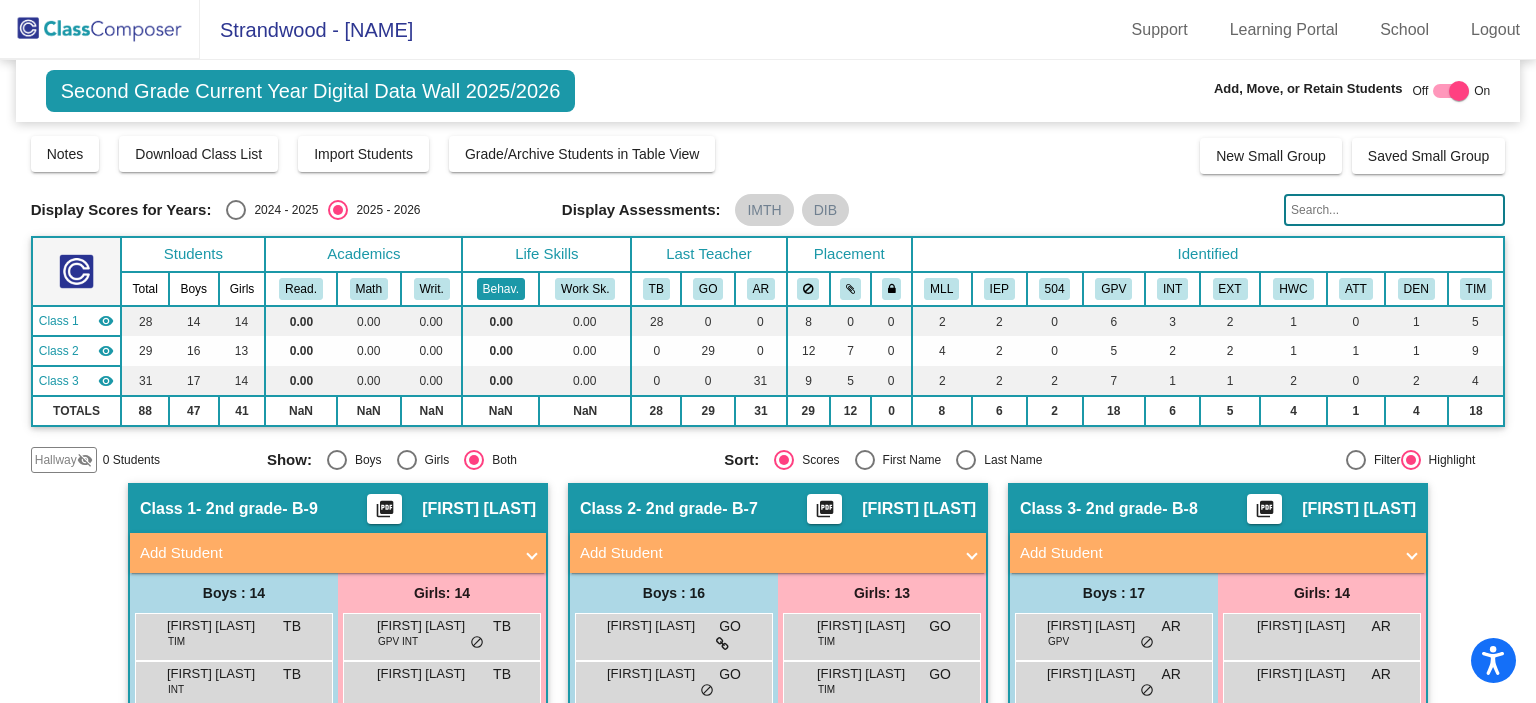 click on "Behav." 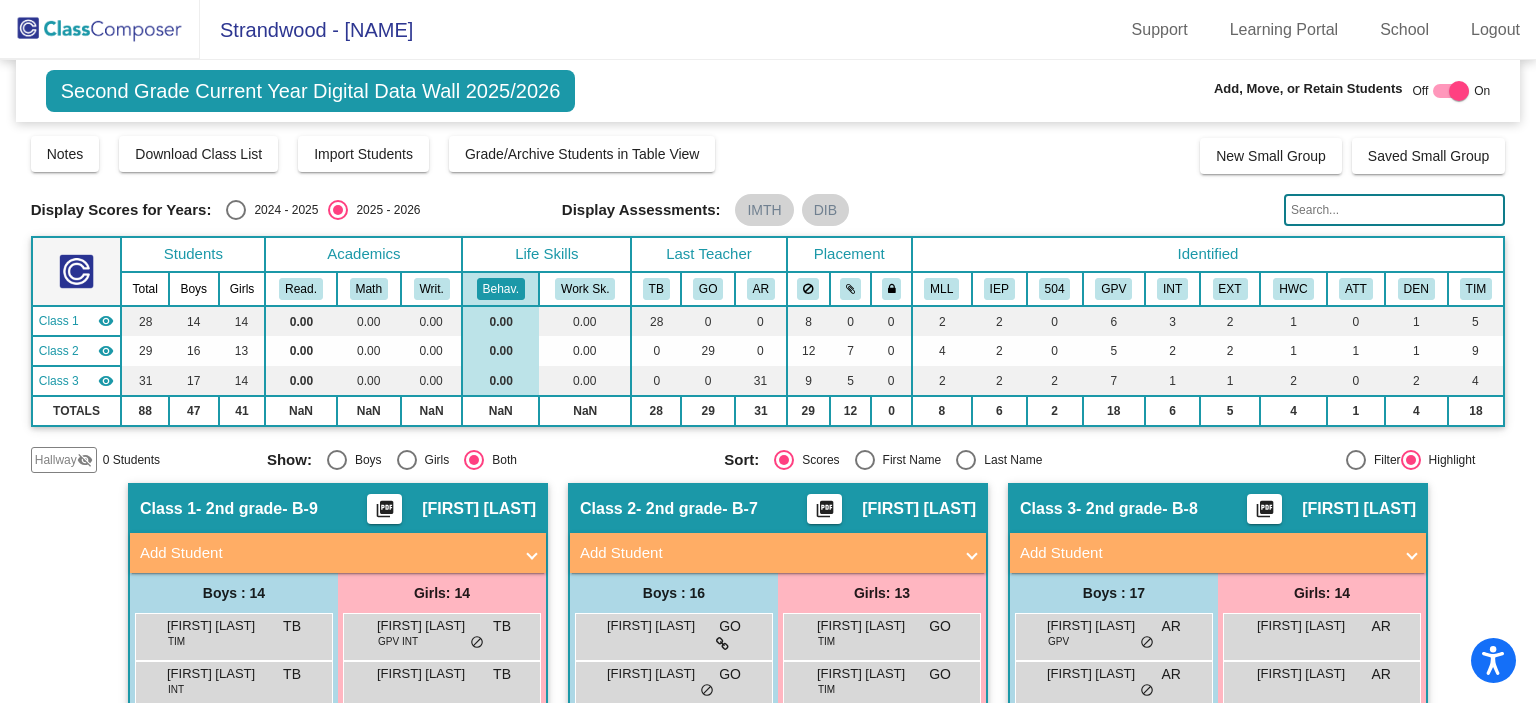 click 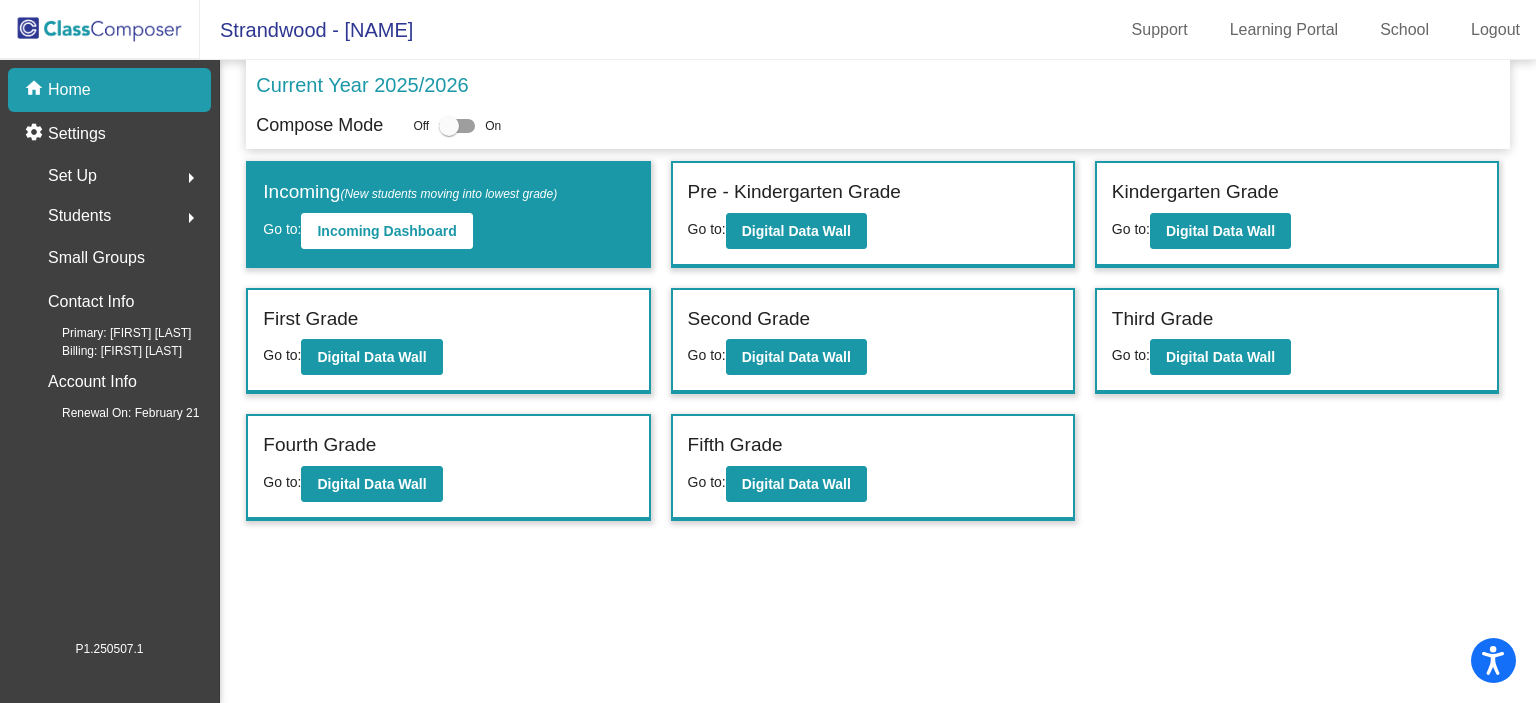 click on "Set Up" 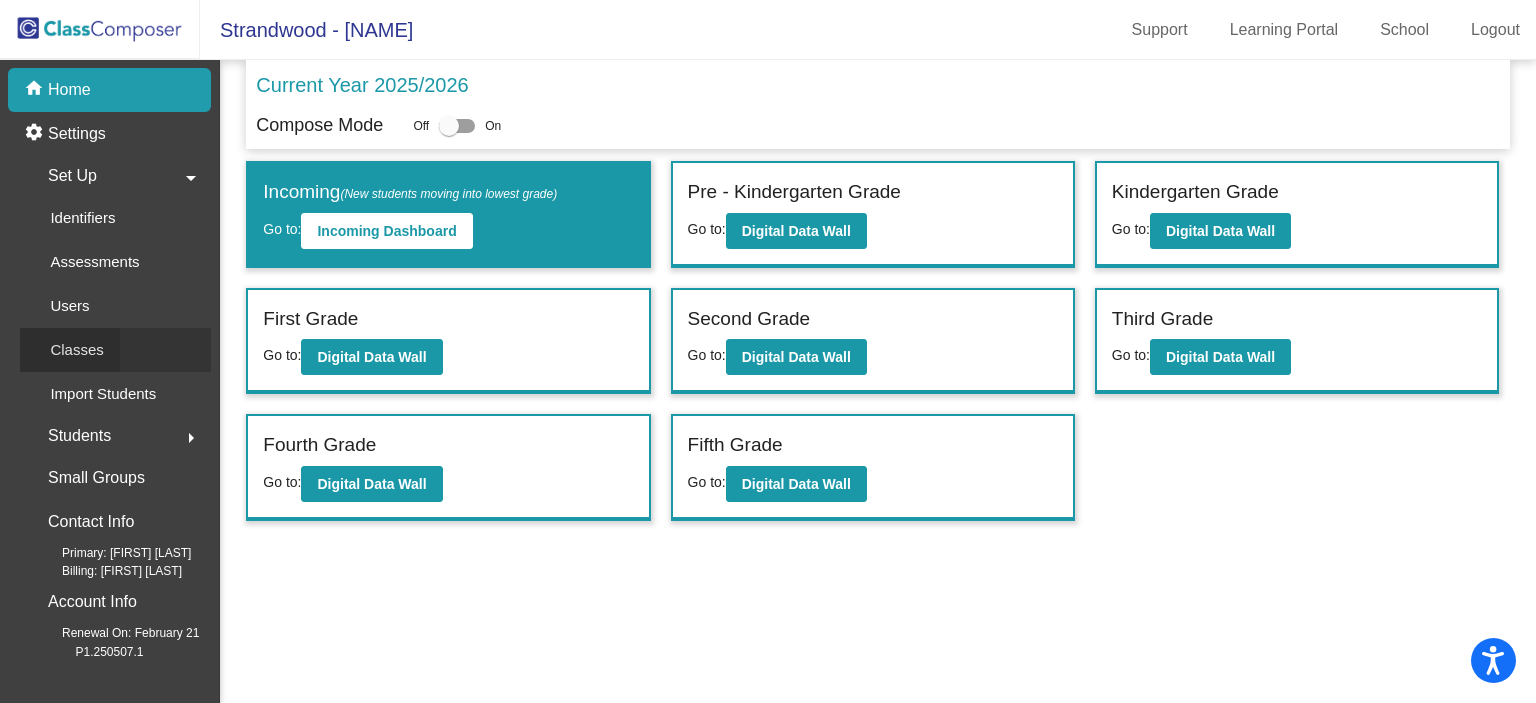 click on "Classes" 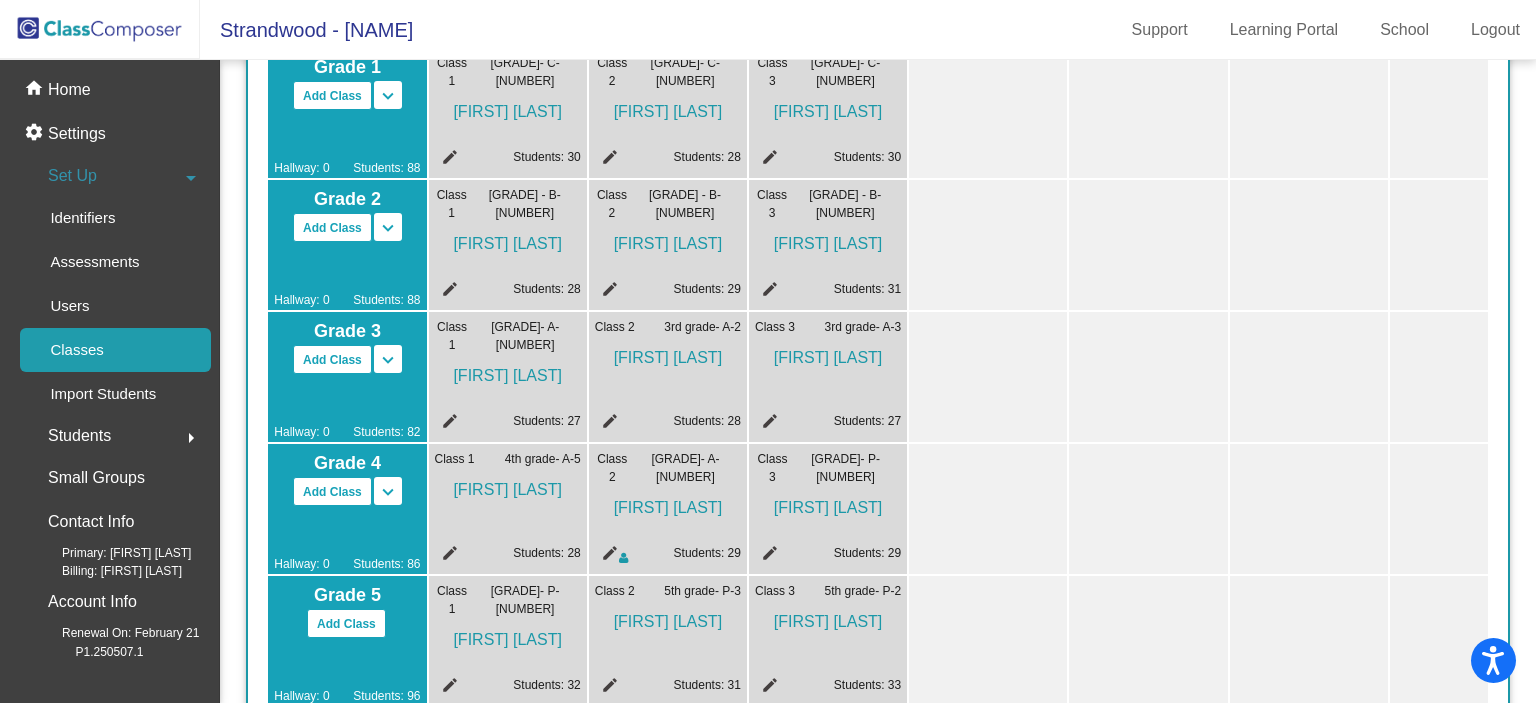 scroll, scrollTop: 787, scrollLeft: 0, axis: vertical 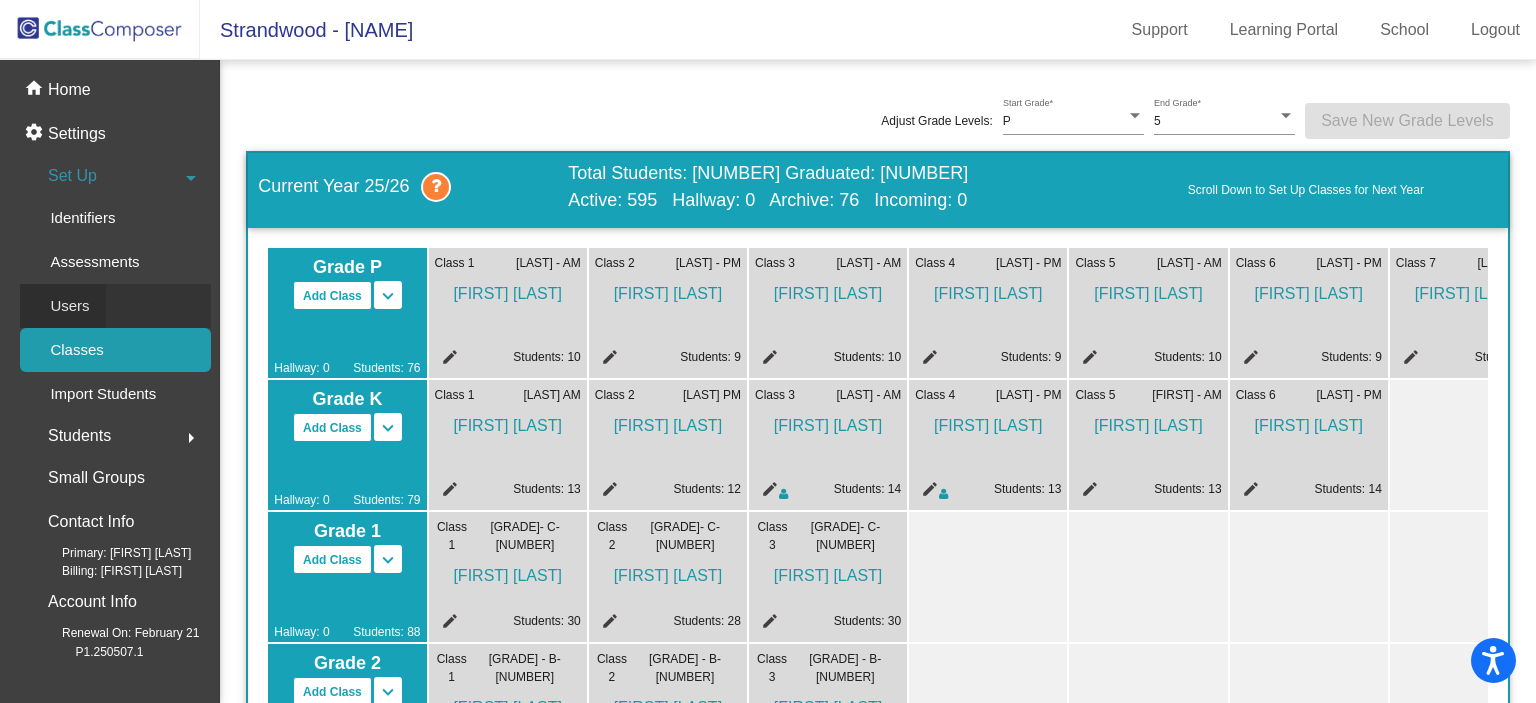 click on "Users" 